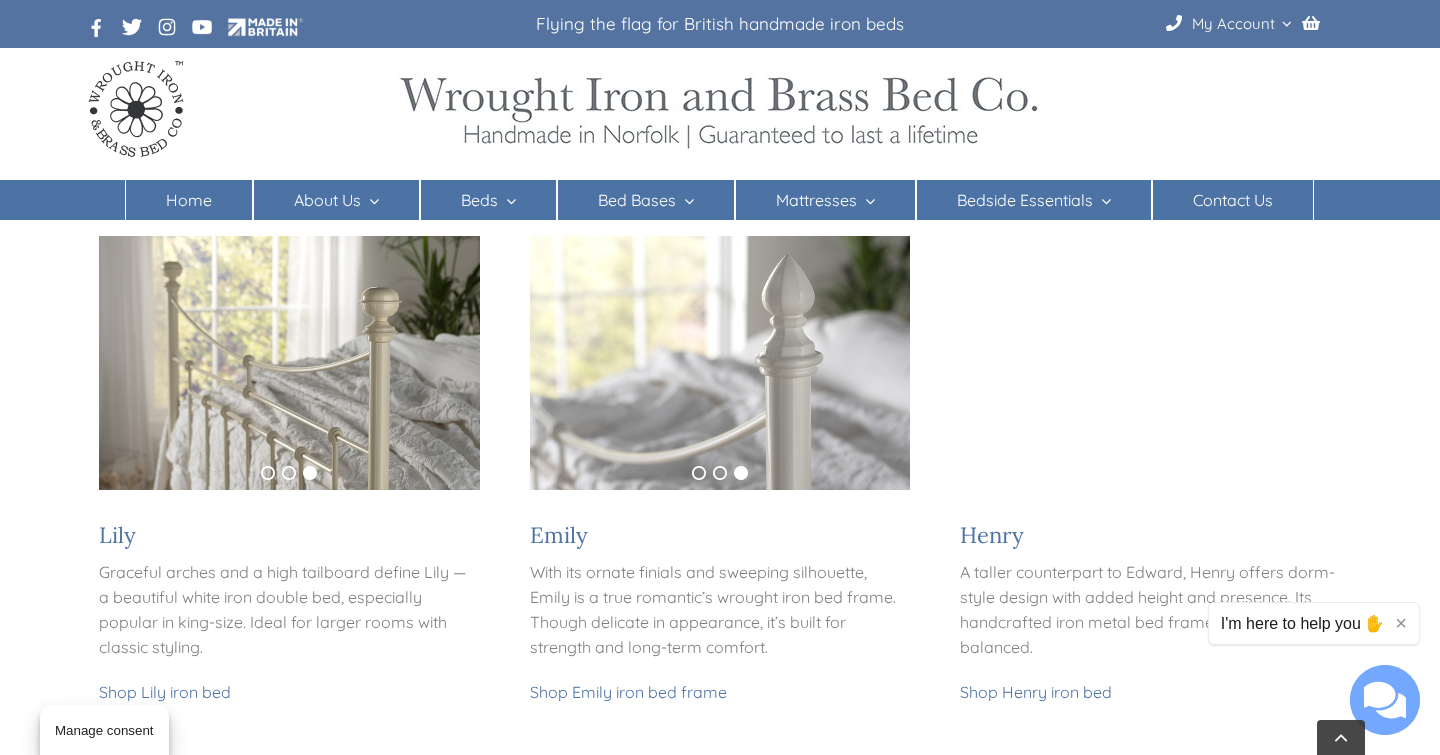 scroll, scrollTop: 1503, scrollLeft: 0, axis: vertical 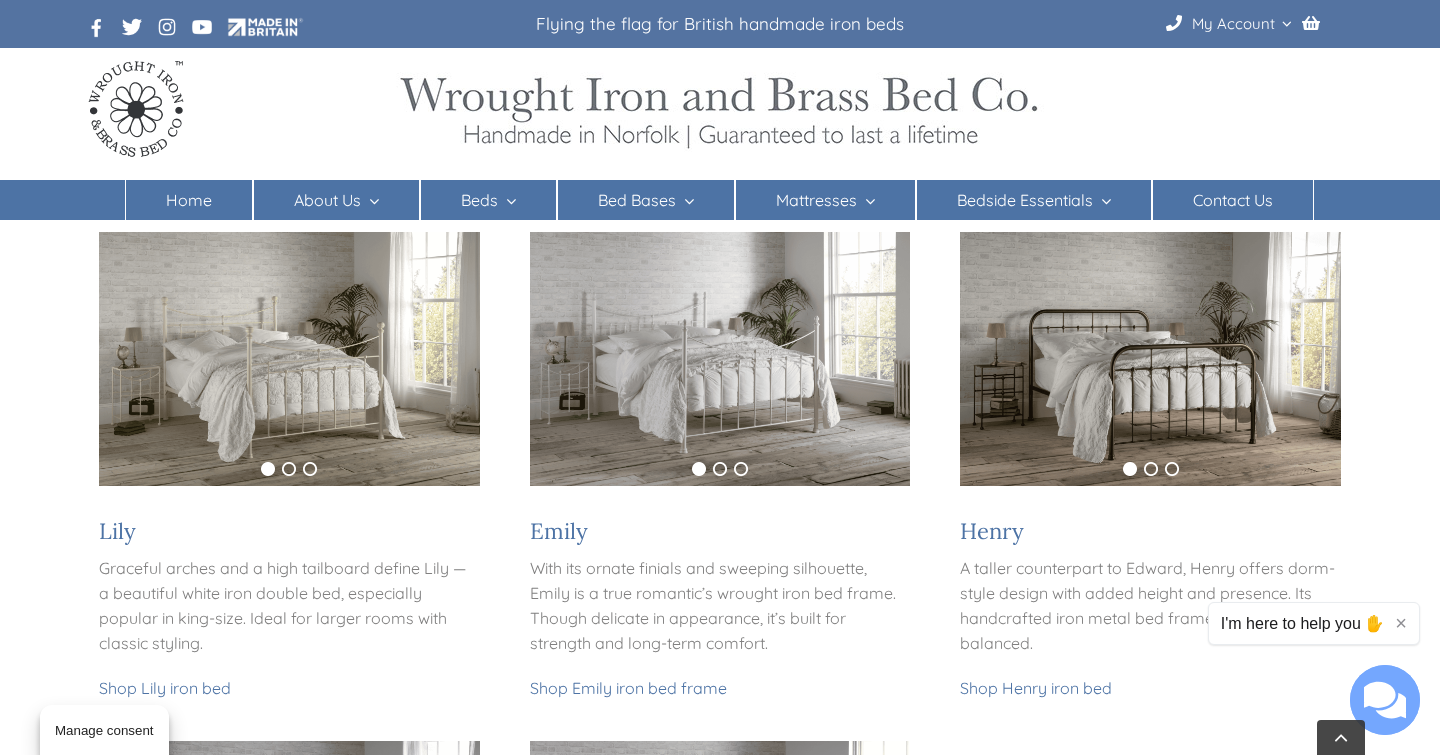 click at bounding box center (289, 359) 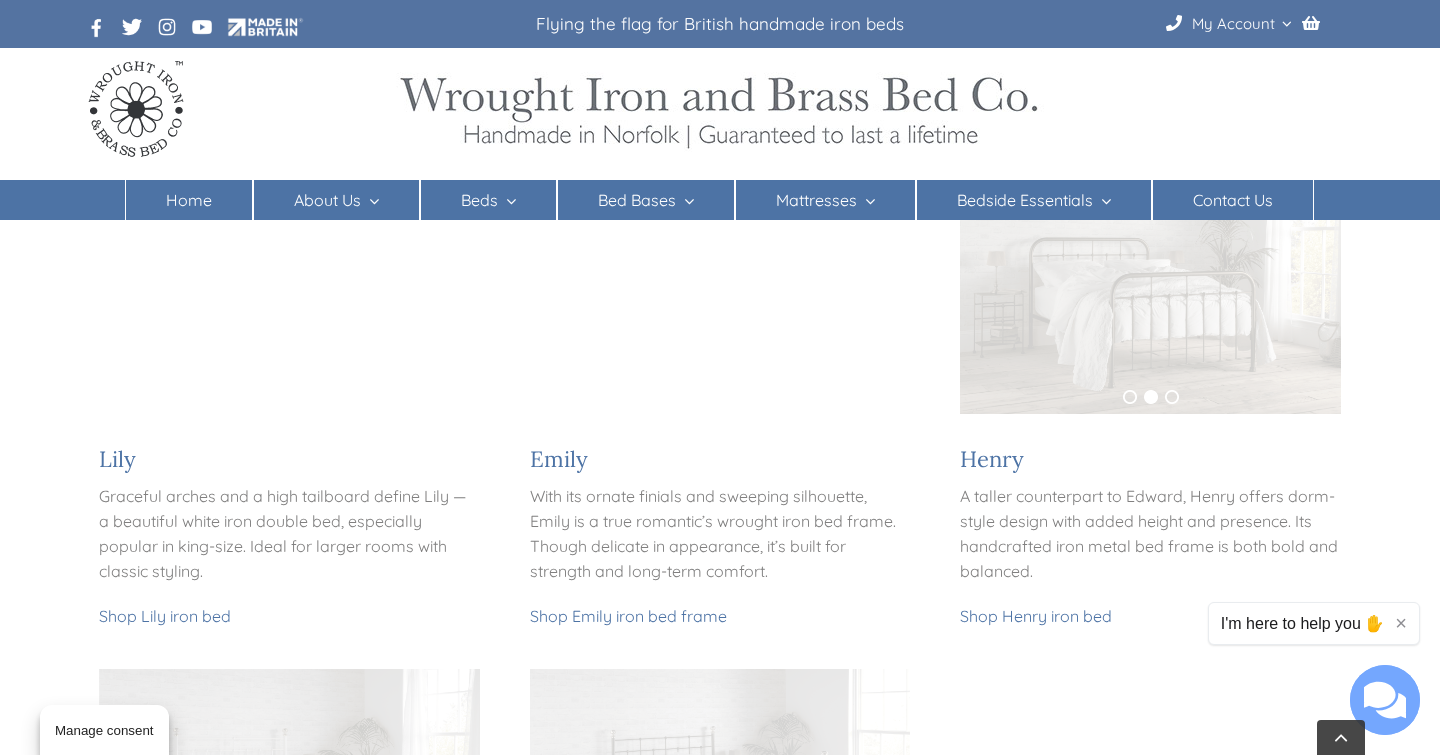 scroll, scrollTop: 1602, scrollLeft: 0, axis: vertical 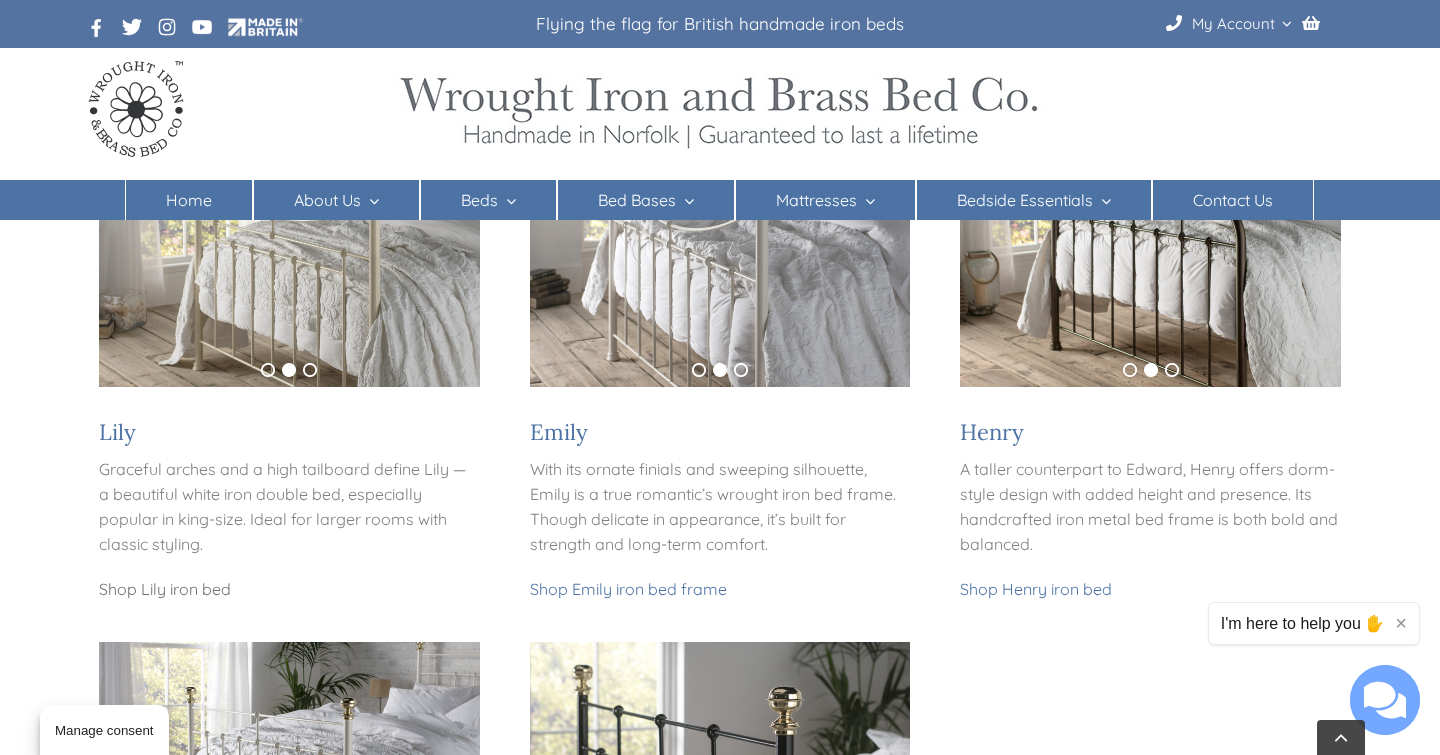 click on "Shop Lily iron bed" at bounding box center (165, 589) 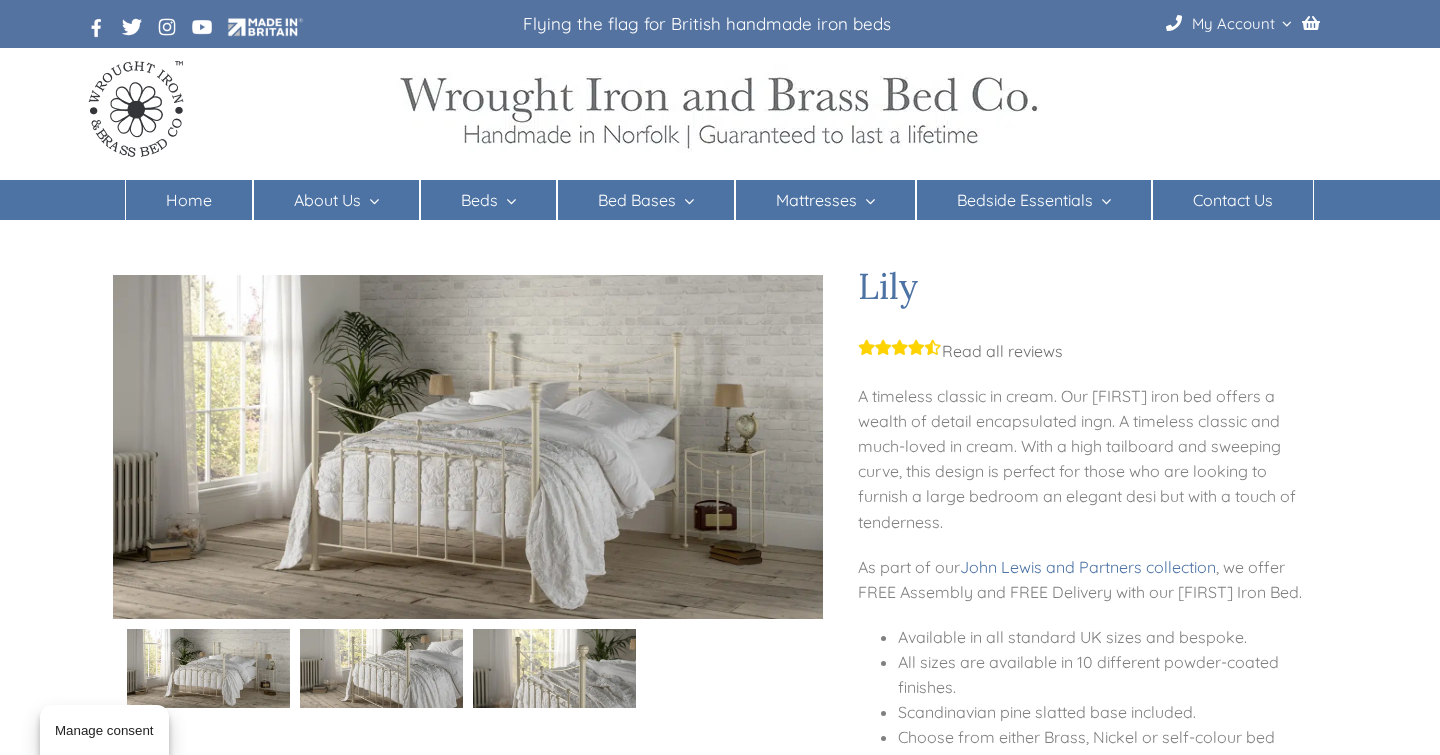 scroll, scrollTop: 0, scrollLeft: 0, axis: both 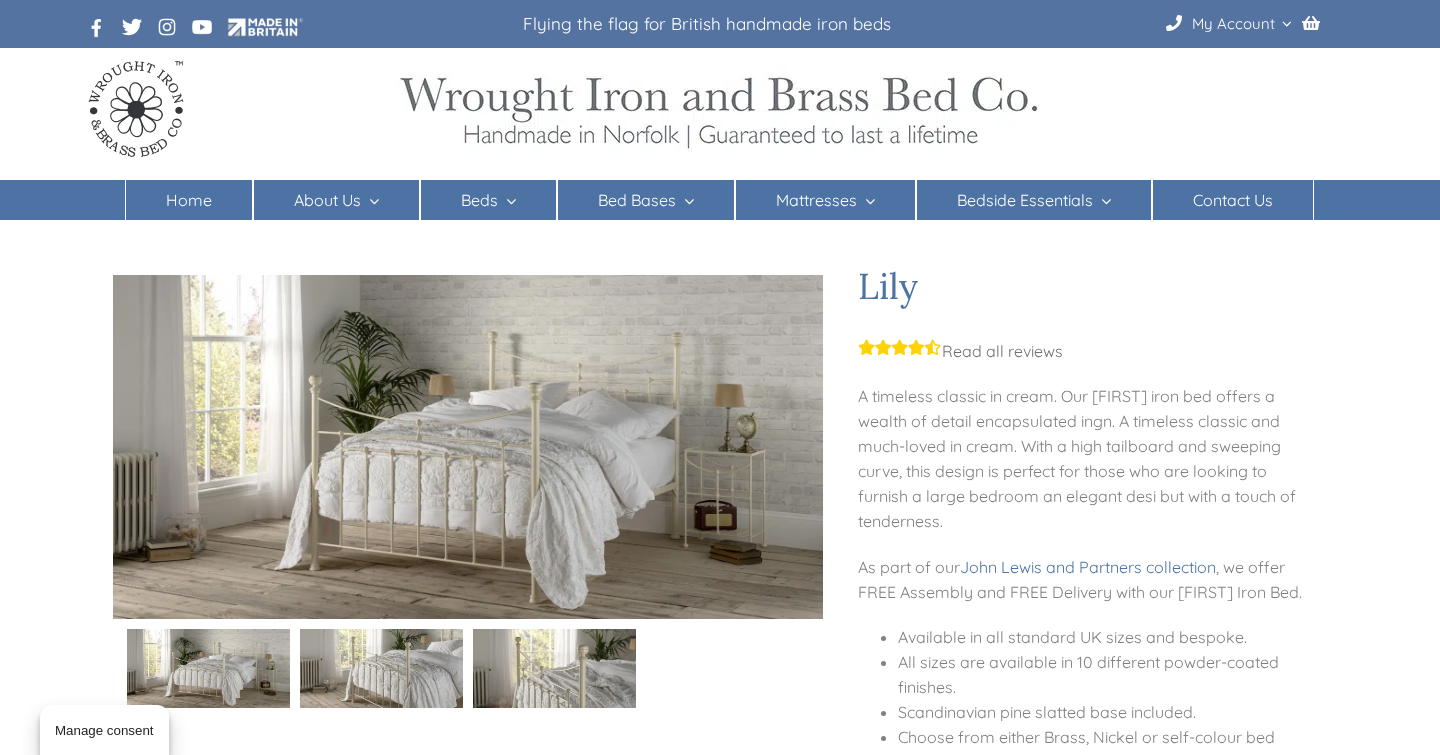 click on "Read all reviews" at bounding box center (960, 351) 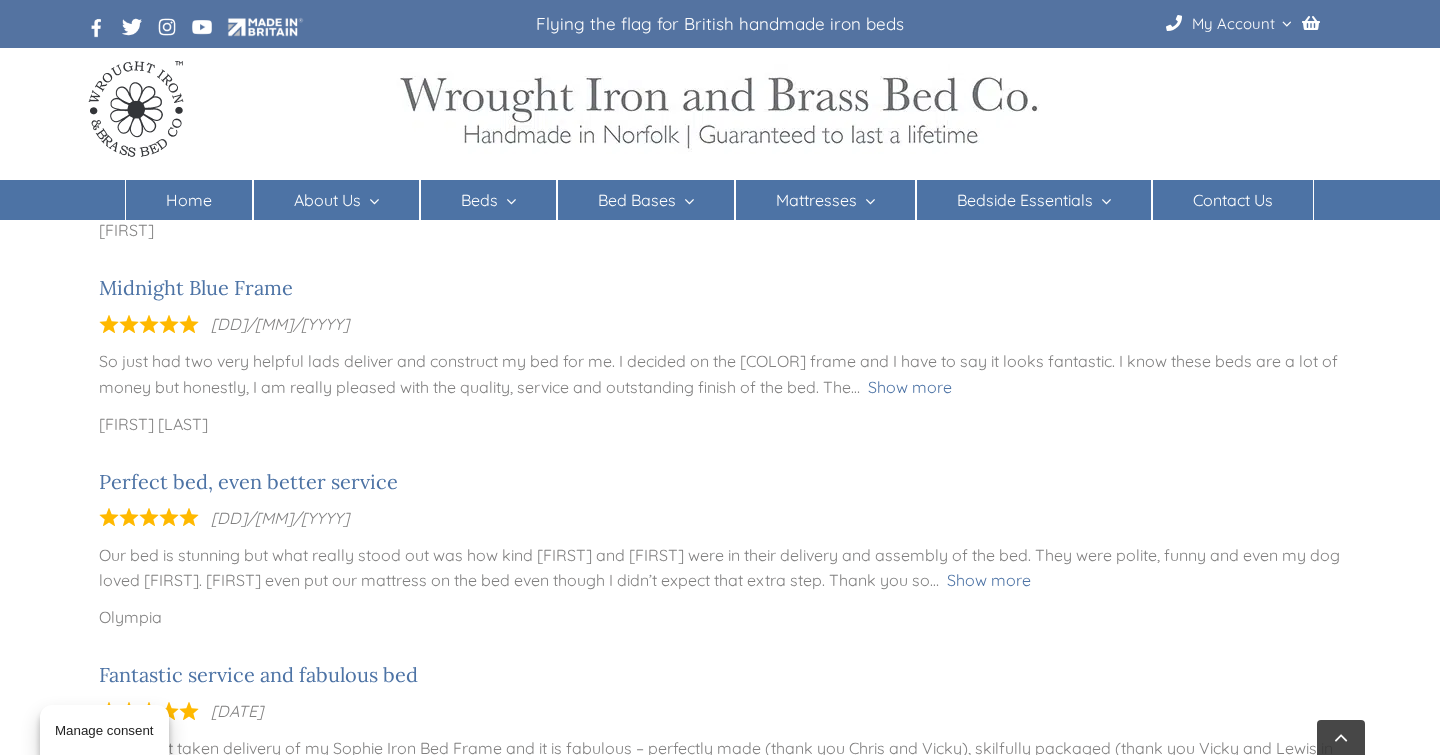 scroll, scrollTop: 3876, scrollLeft: 0, axis: vertical 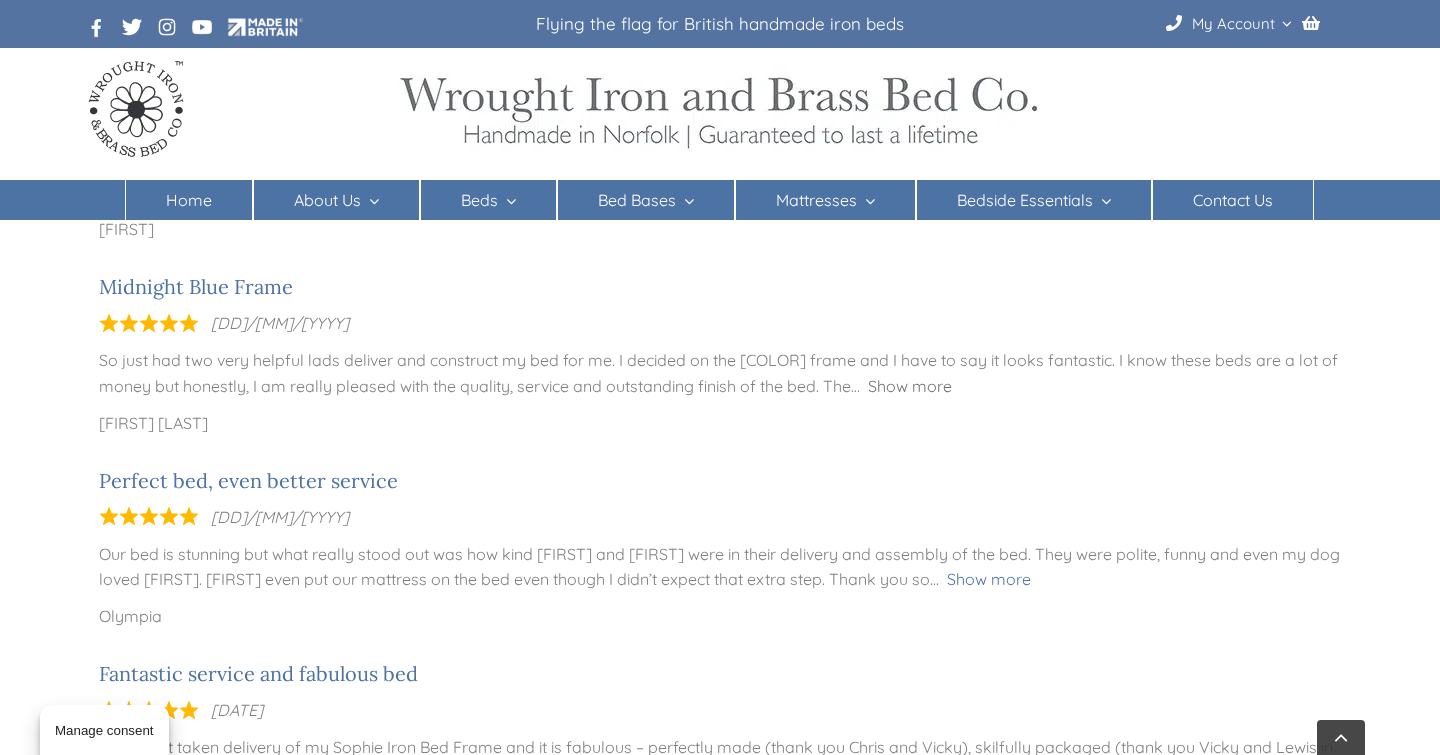 click on "Show more" at bounding box center [910, 386] 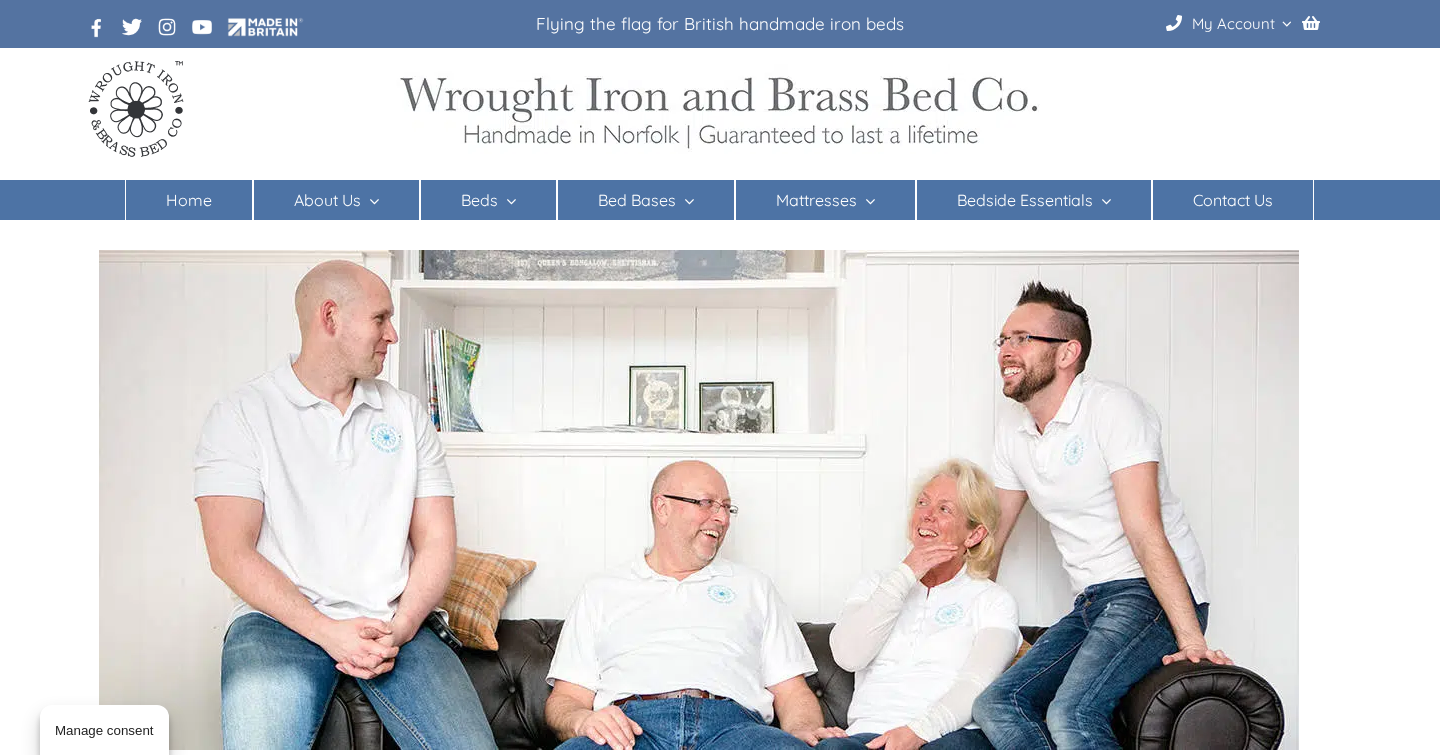 scroll, scrollTop: 0, scrollLeft: 0, axis: both 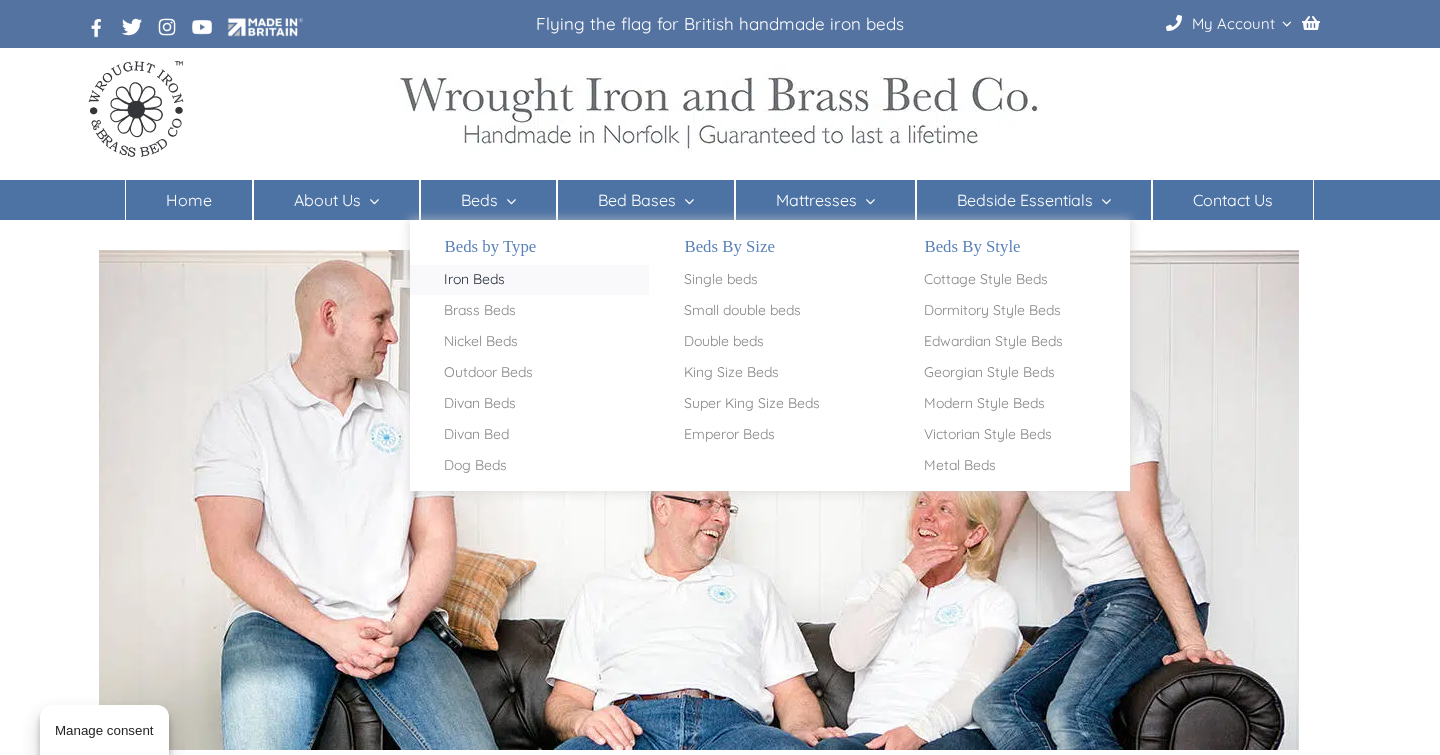 click on "Iron Beds" at bounding box center (529, 280) 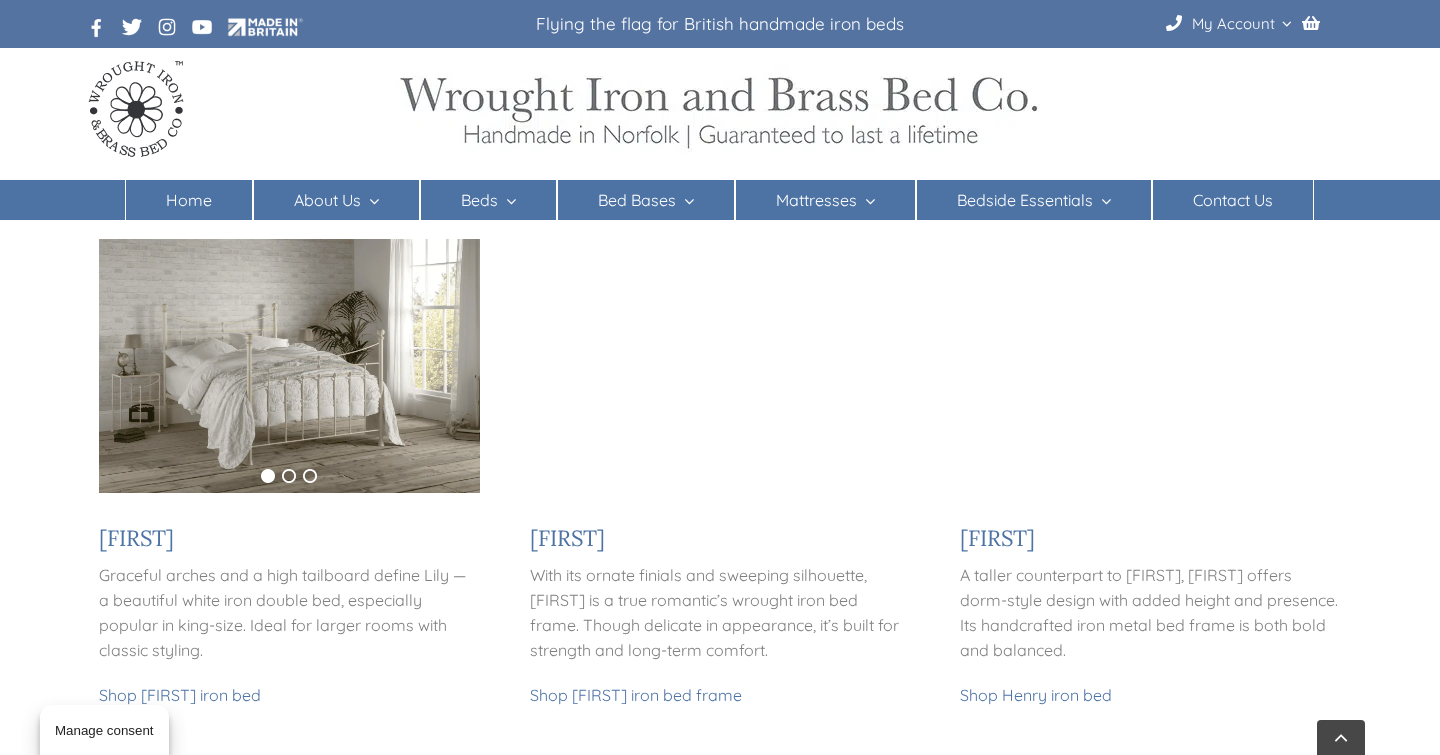 scroll, scrollTop: 1496, scrollLeft: 0, axis: vertical 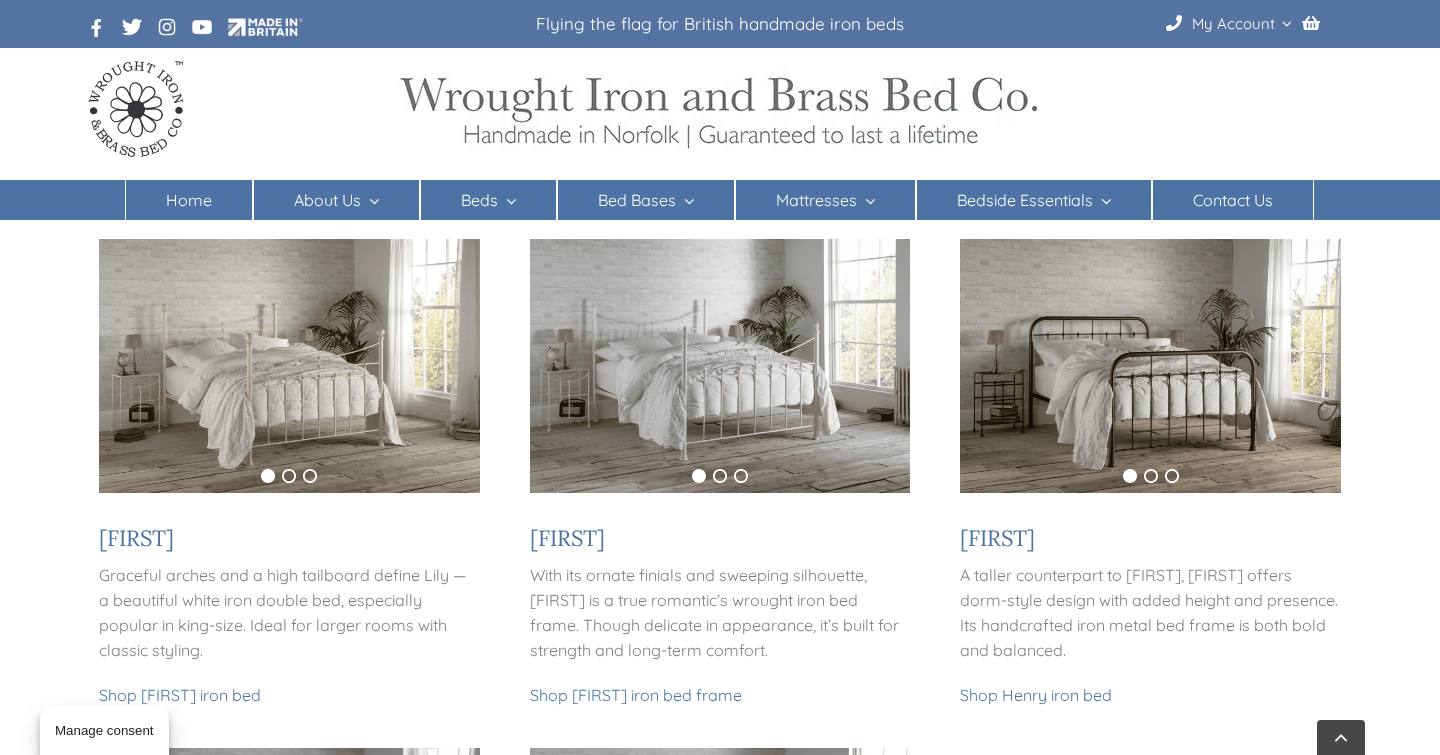 click at bounding box center [289, 366] 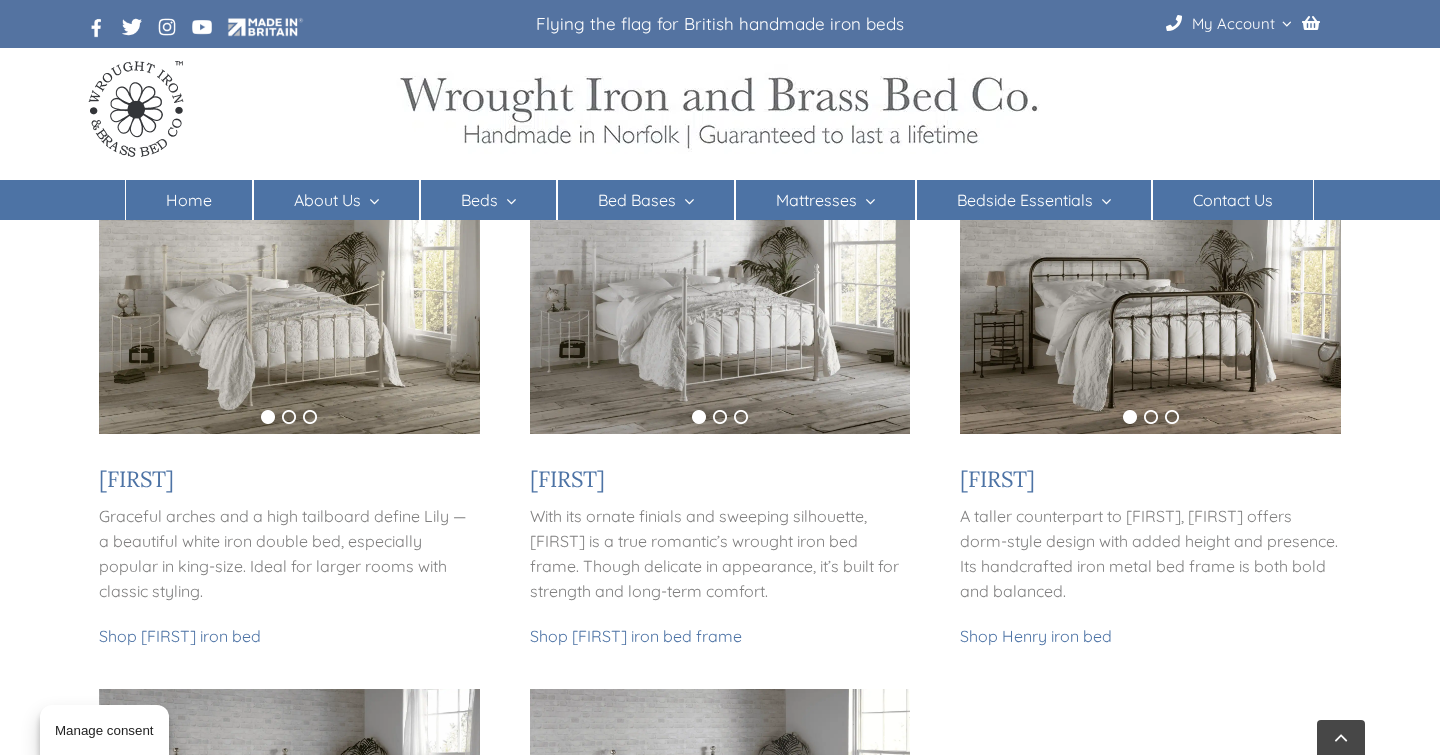 scroll, scrollTop: 1567, scrollLeft: 0, axis: vertical 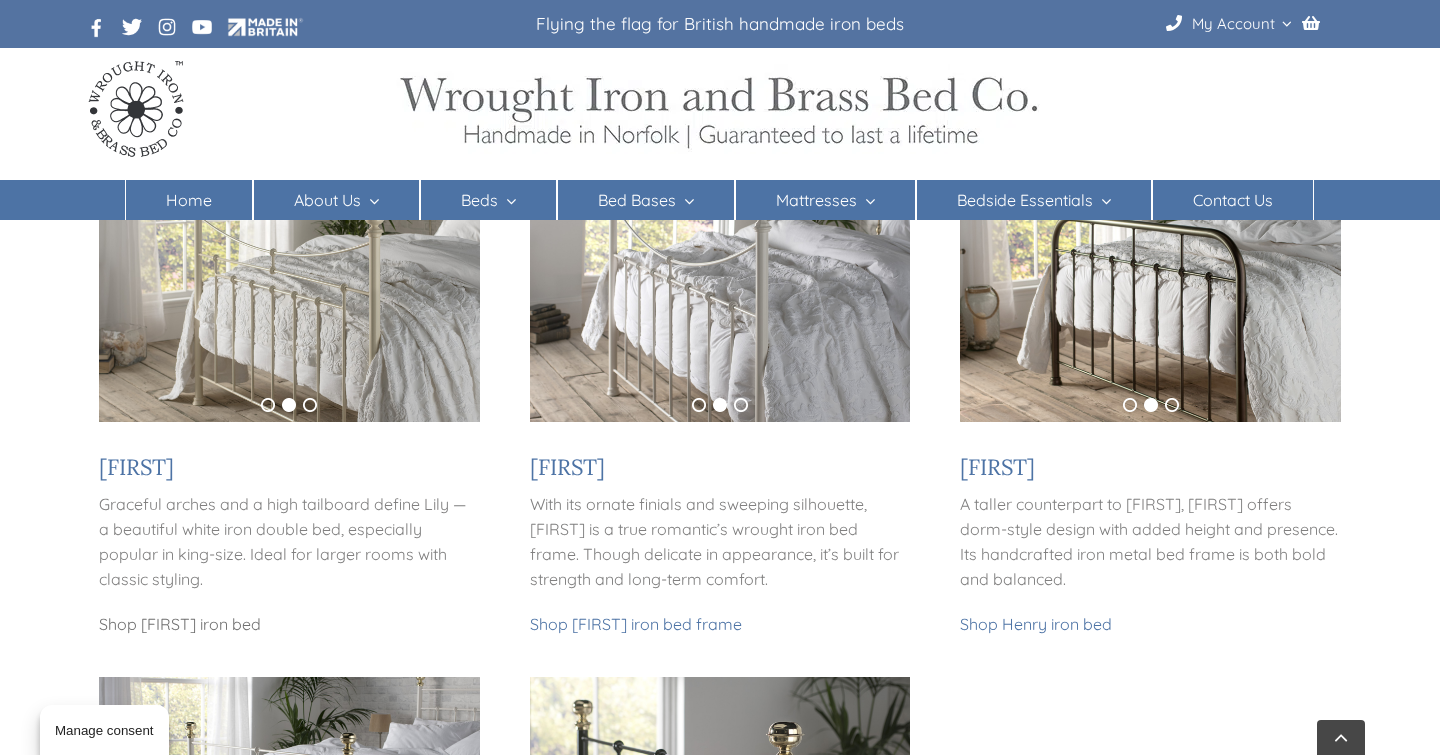 click on "Shop Lily iron bed" at bounding box center [180, 624] 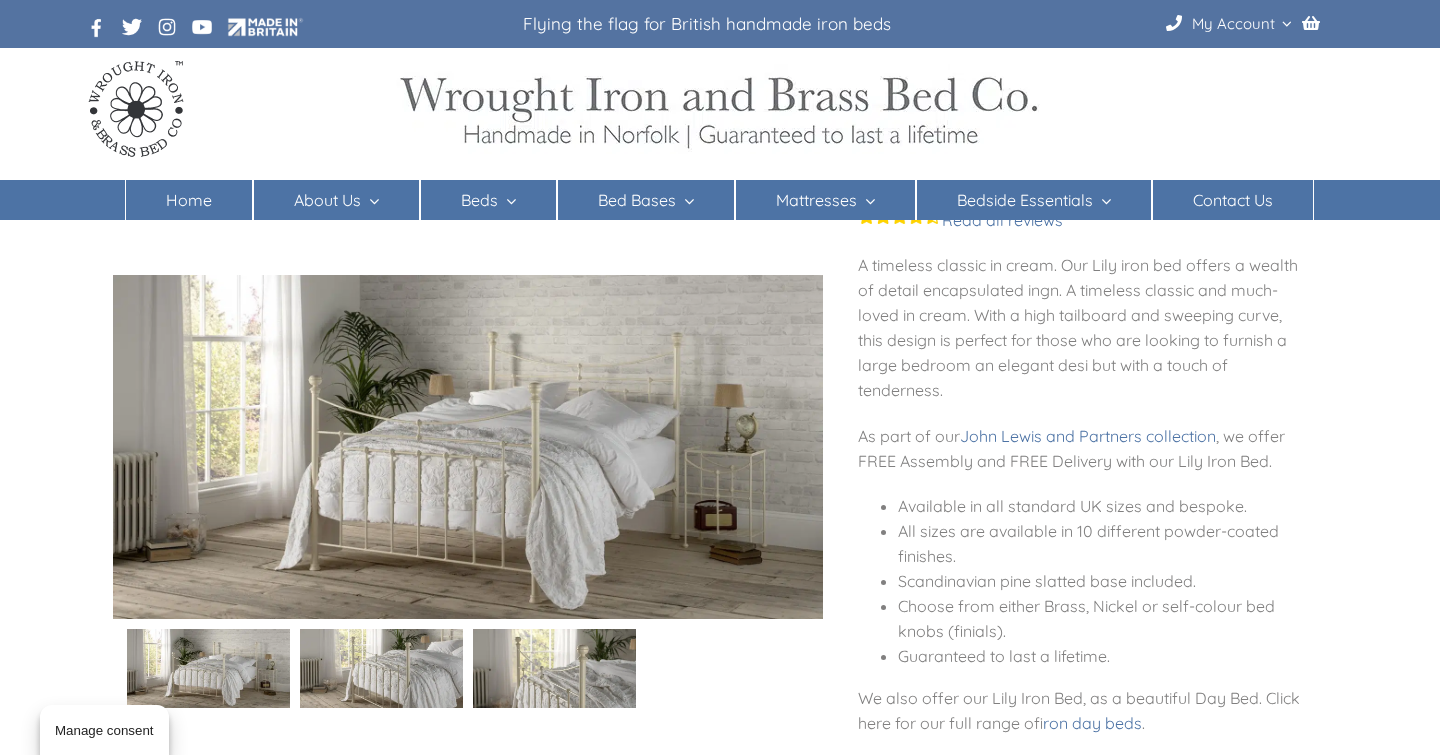 scroll, scrollTop: 137, scrollLeft: 0, axis: vertical 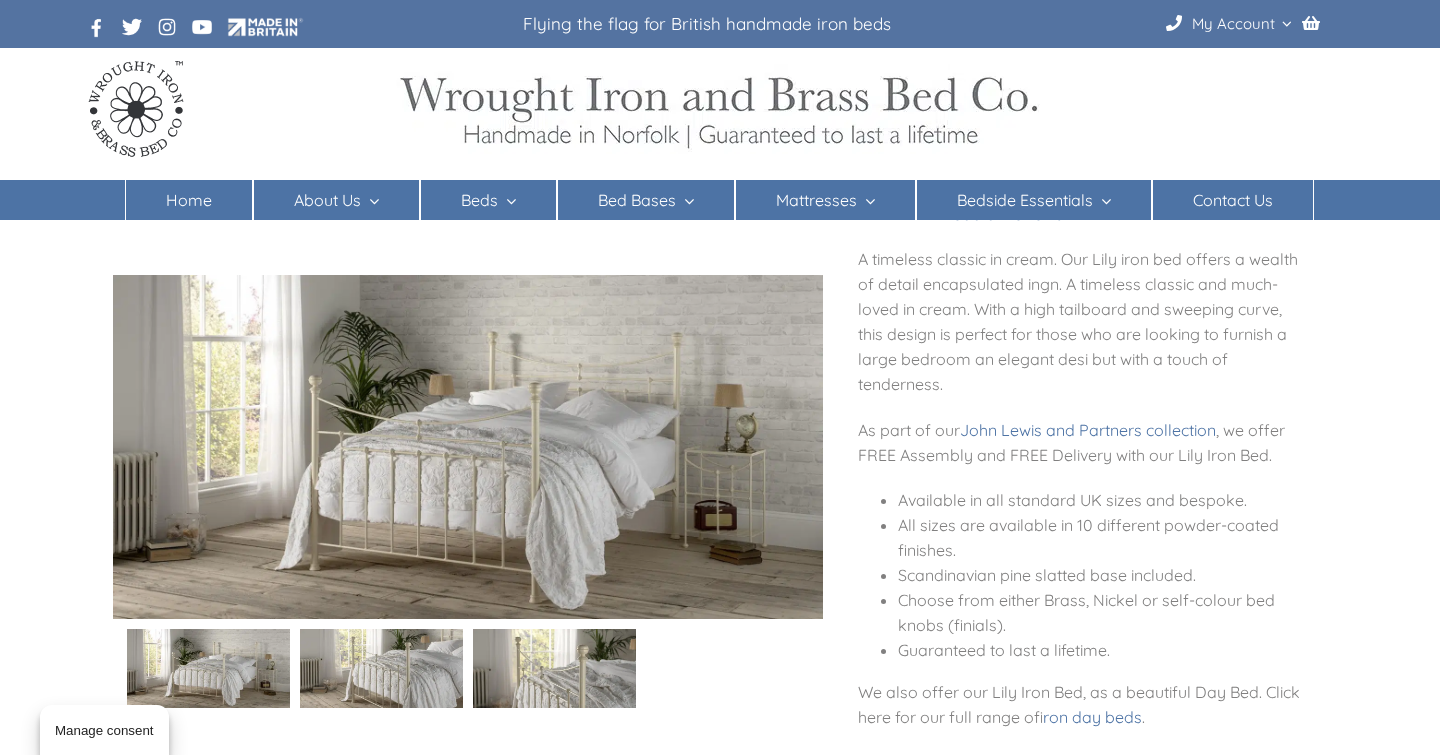 click at bounding box center (208, 668) 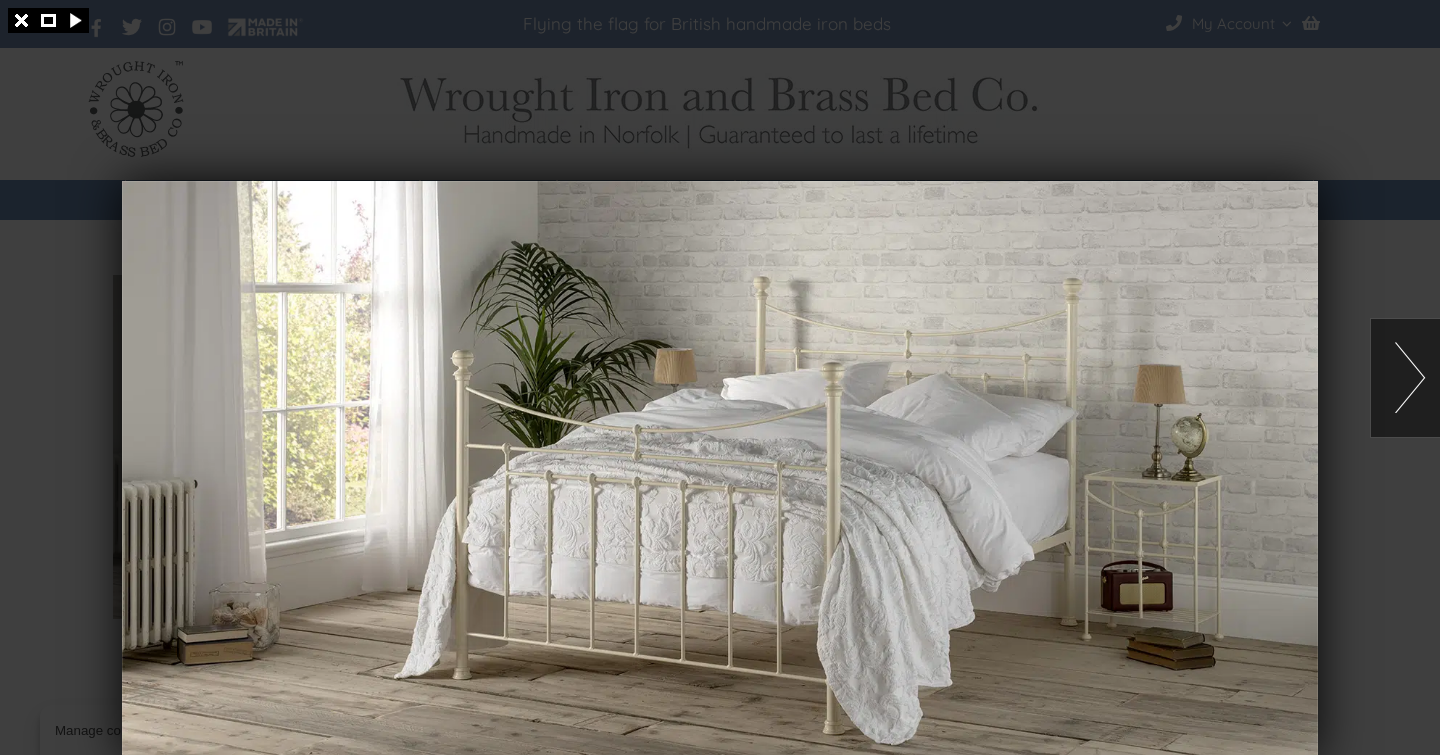 click at bounding box center (1405, 378) 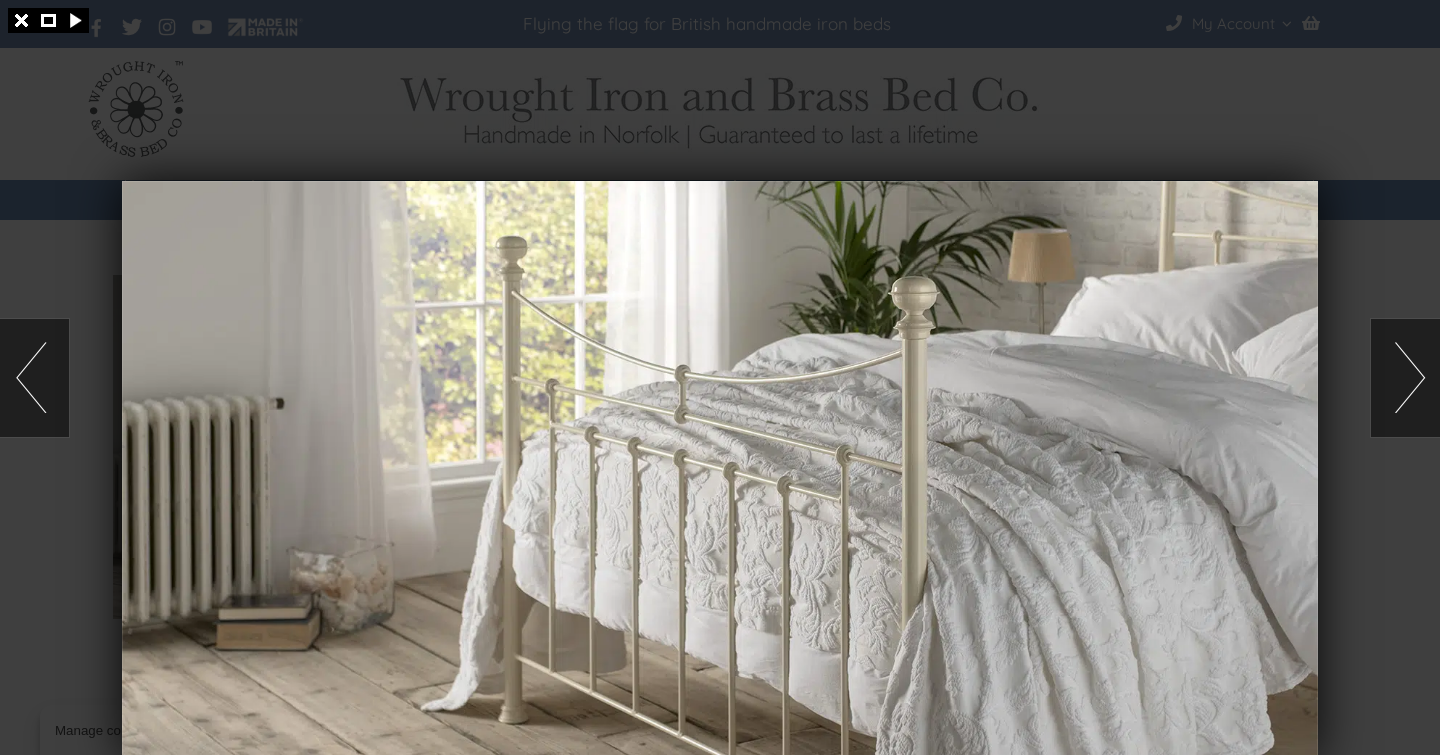 click at bounding box center [1405, 378] 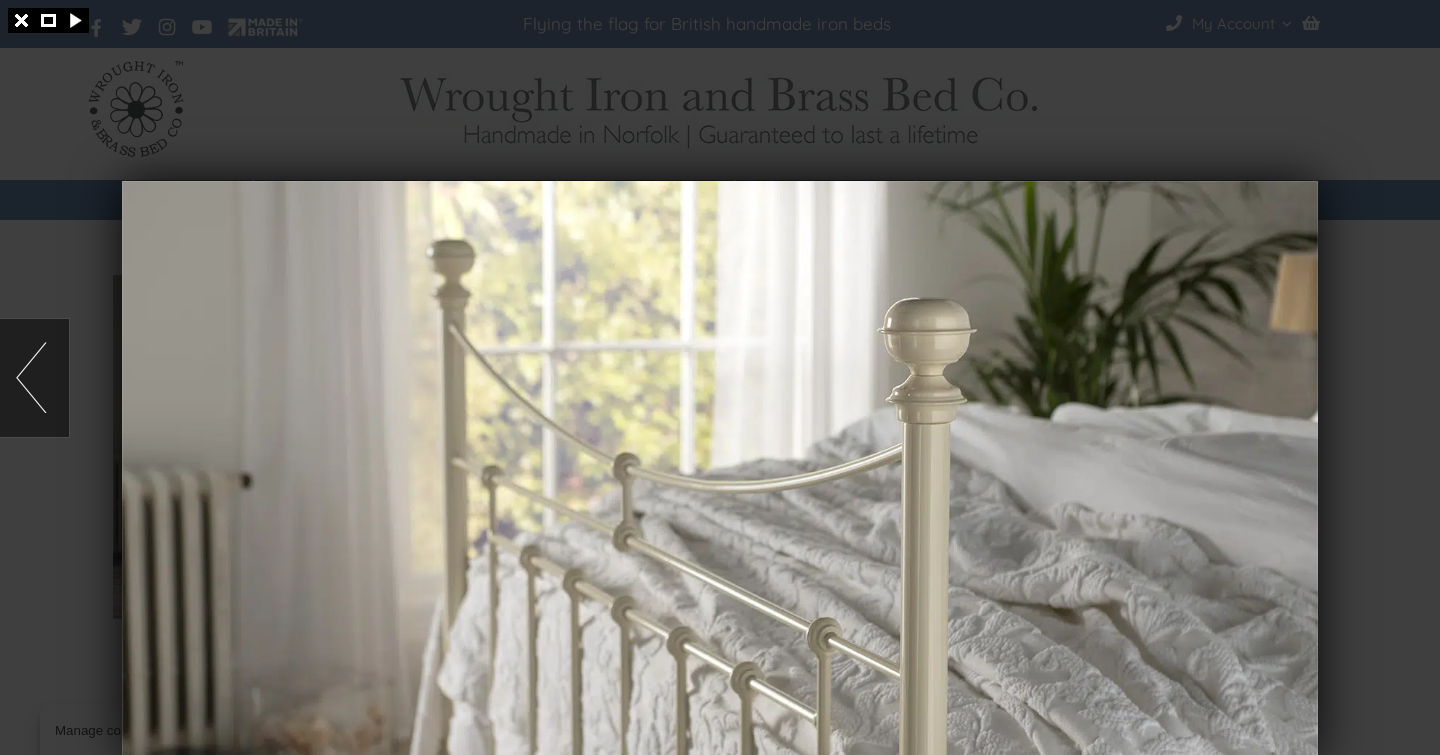 click at bounding box center (720, 377) 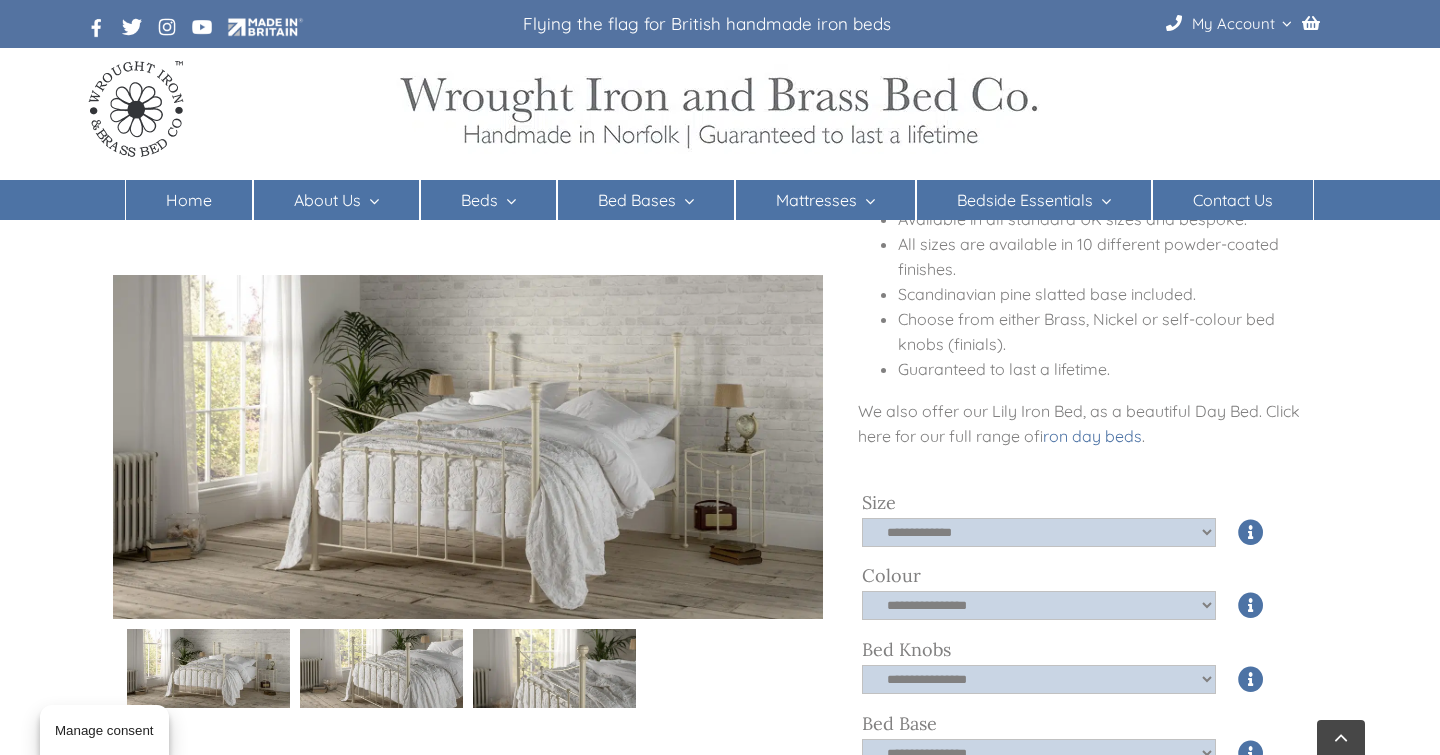 scroll, scrollTop: 423, scrollLeft: 0, axis: vertical 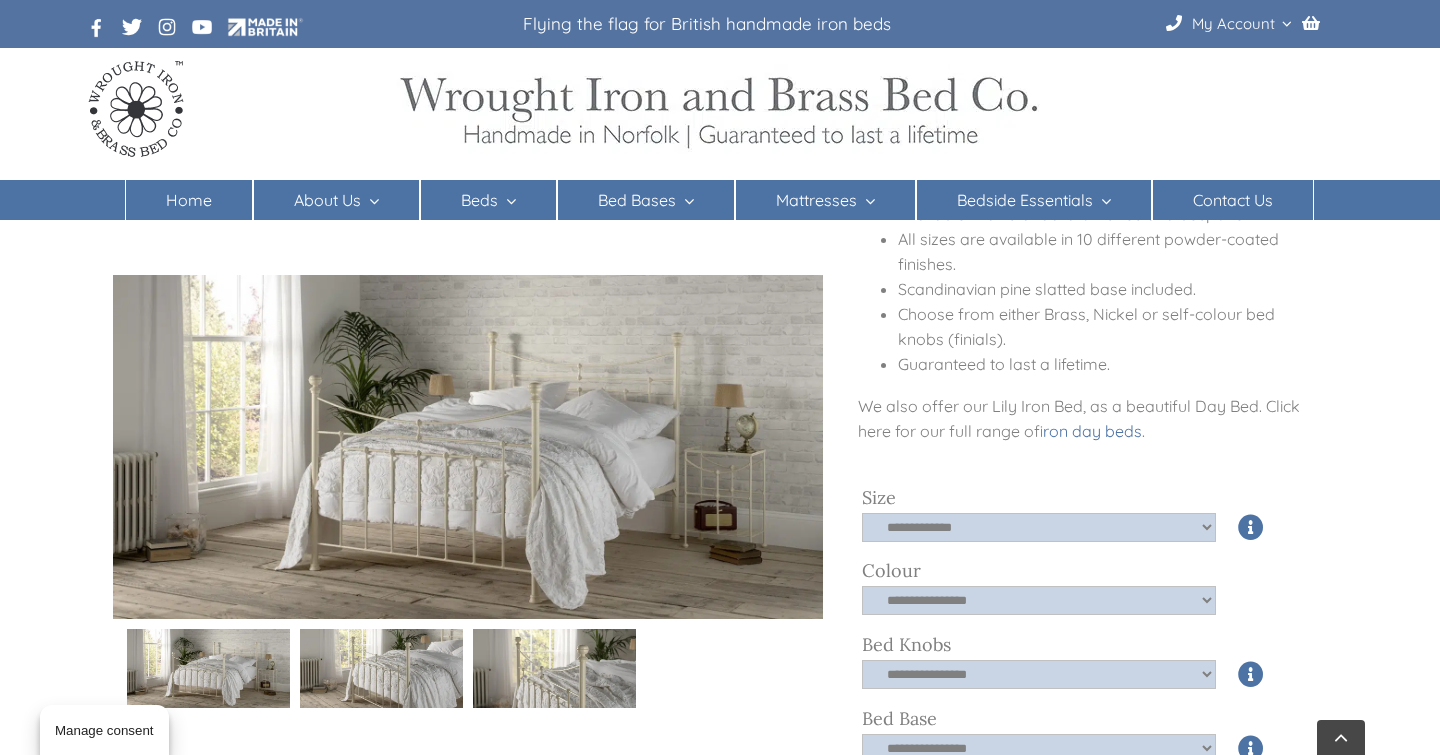 click at bounding box center [1251, 600] 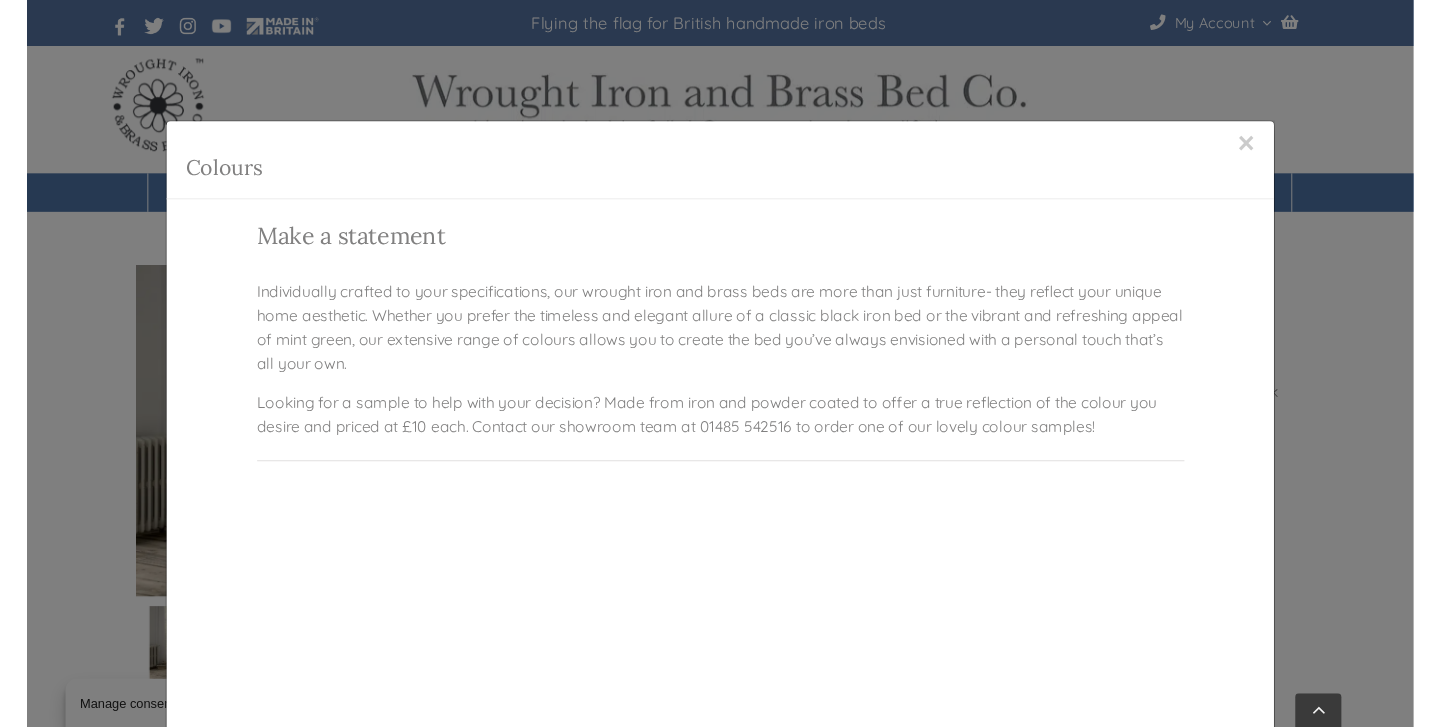 scroll, scrollTop: 0, scrollLeft: 0, axis: both 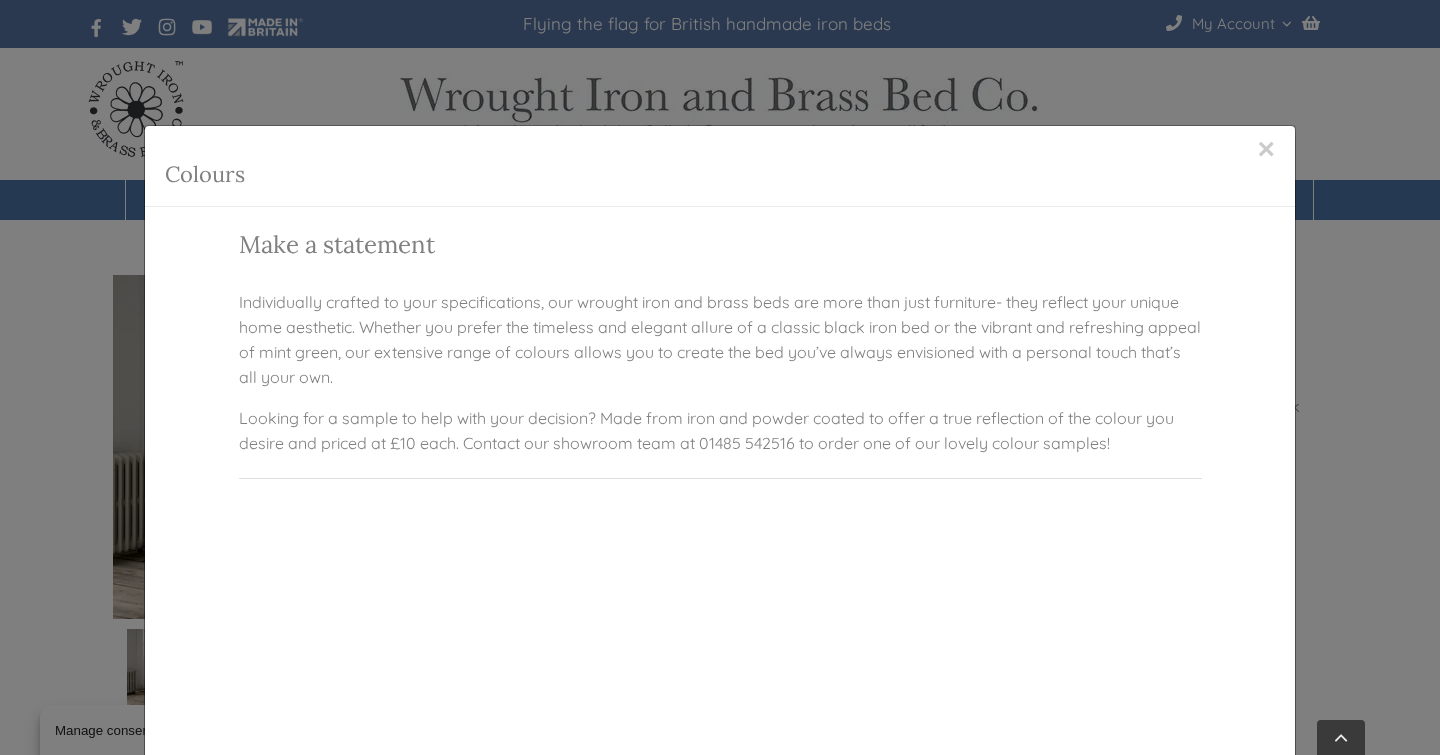 click on "×" at bounding box center (1266, 149) 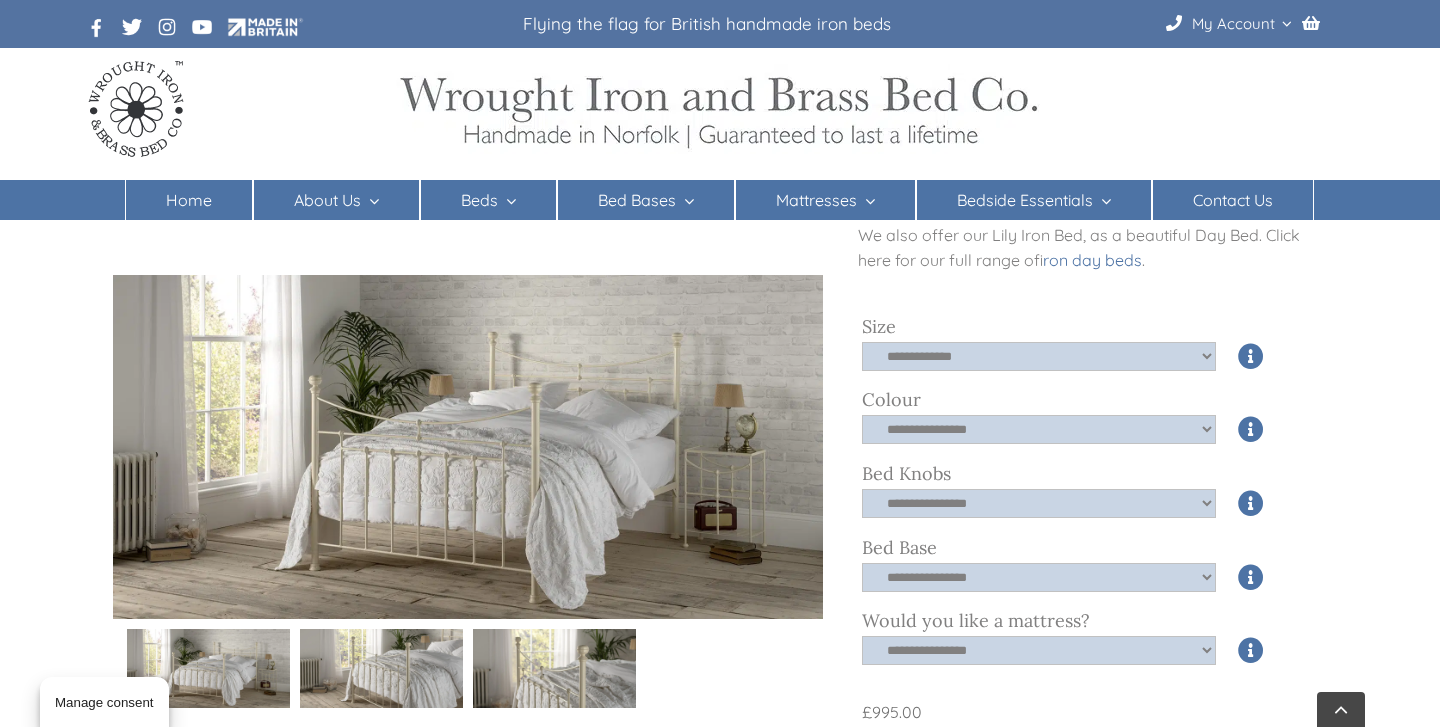 scroll, scrollTop: 591, scrollLeft: 0, axis: vertical 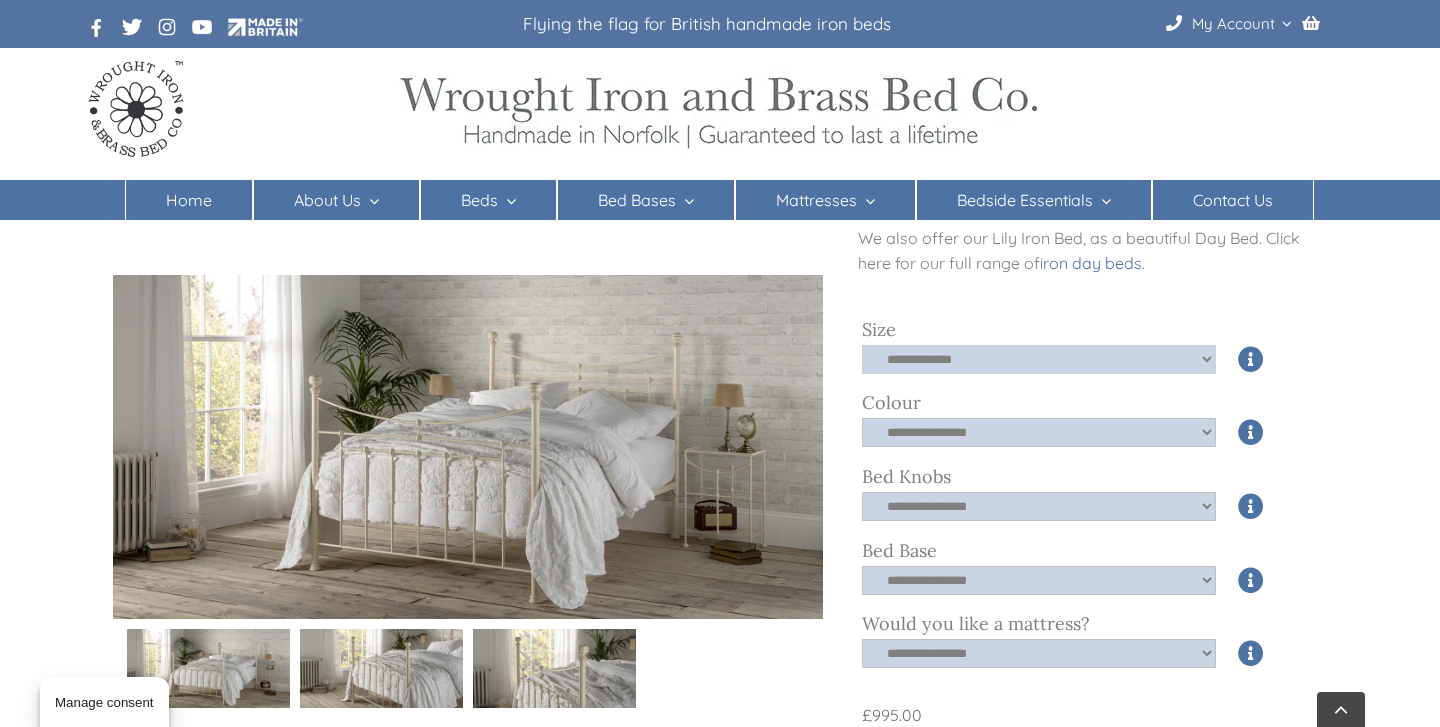 select on "*****" 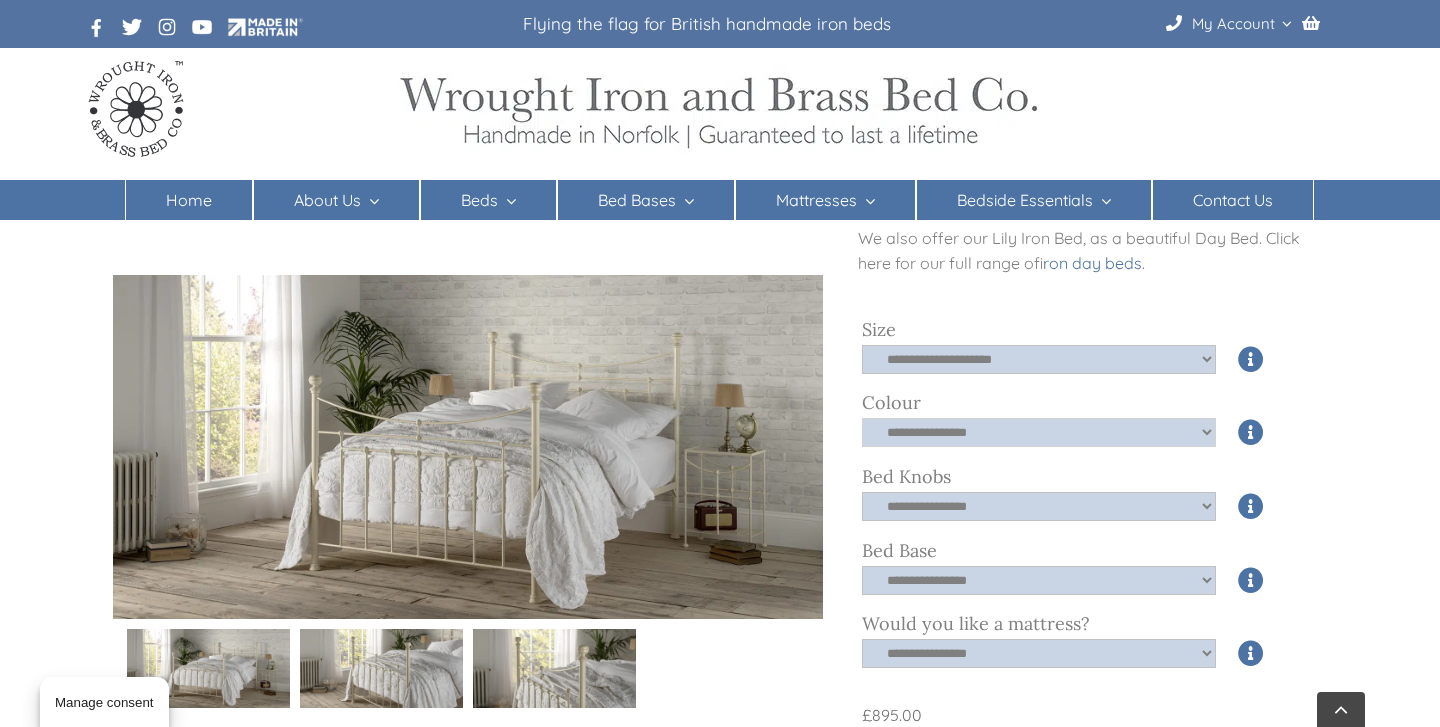 select on "*****" 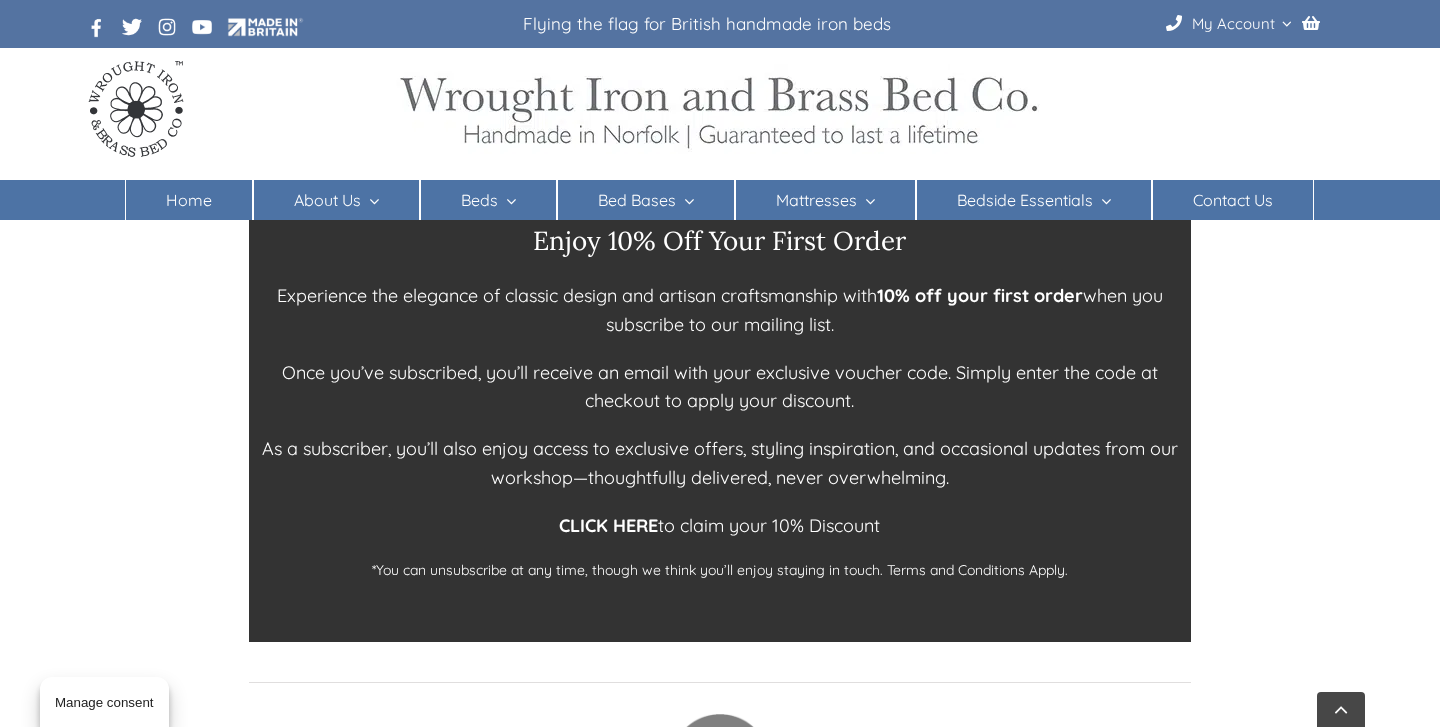 scroll, scrollTop: 3304, scrollLeft: 0, axis: vertical 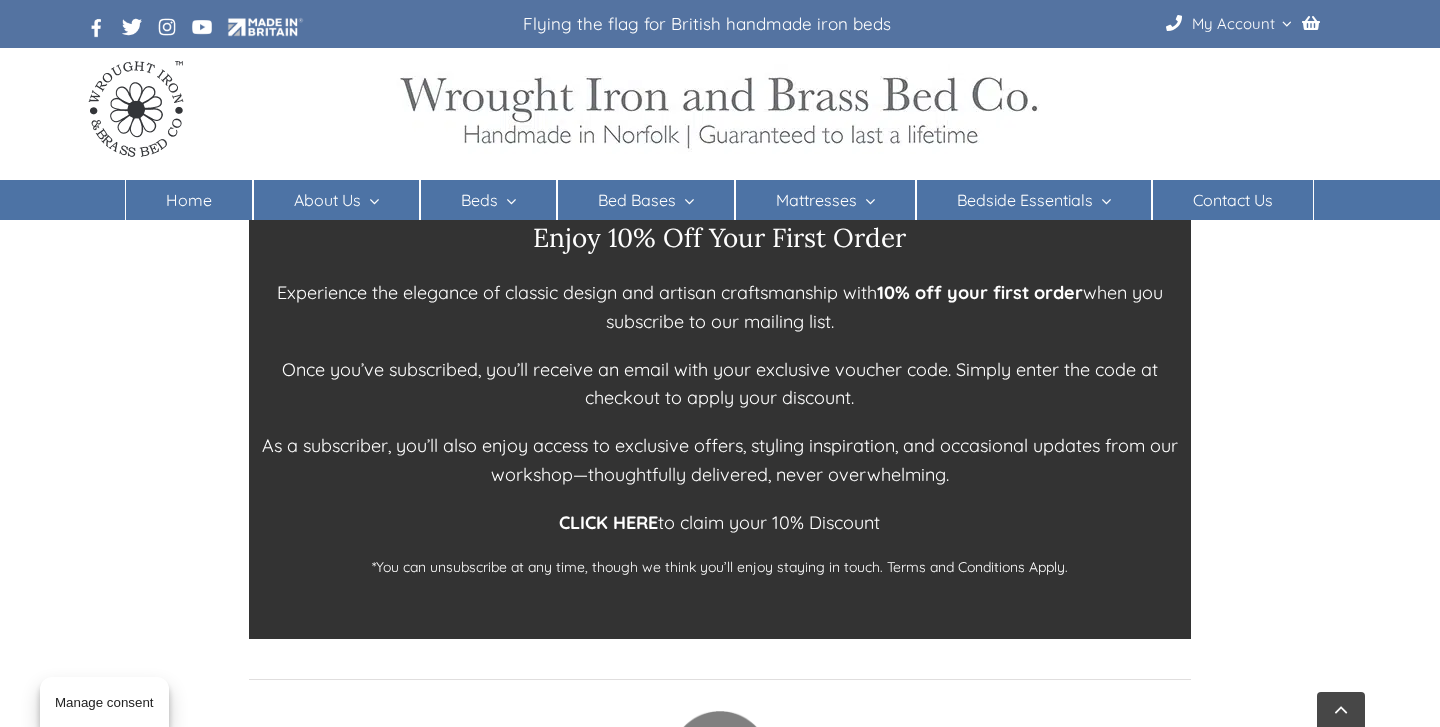 click on "CLICK HERE" at bounding box center [608, 522] 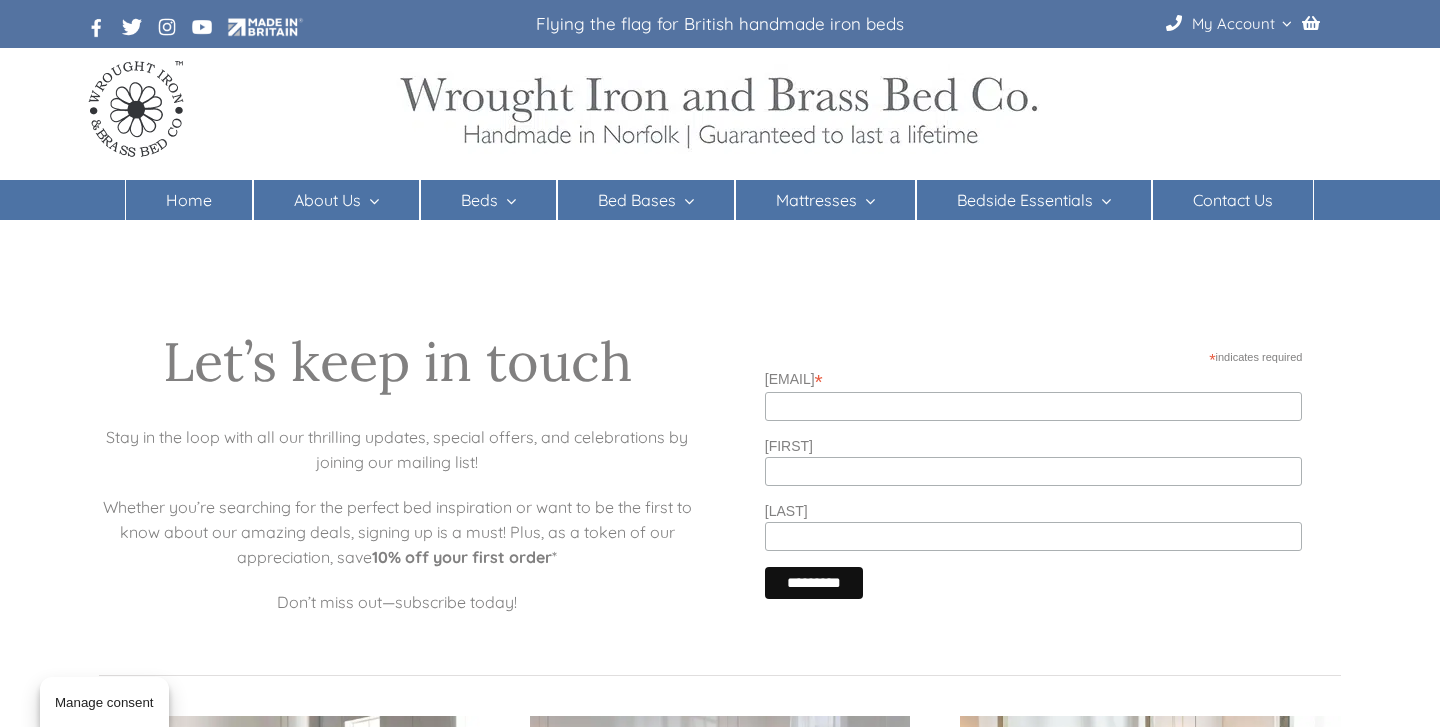 scroll, scrollTop: 0, scrollLeft: 0, axis: both 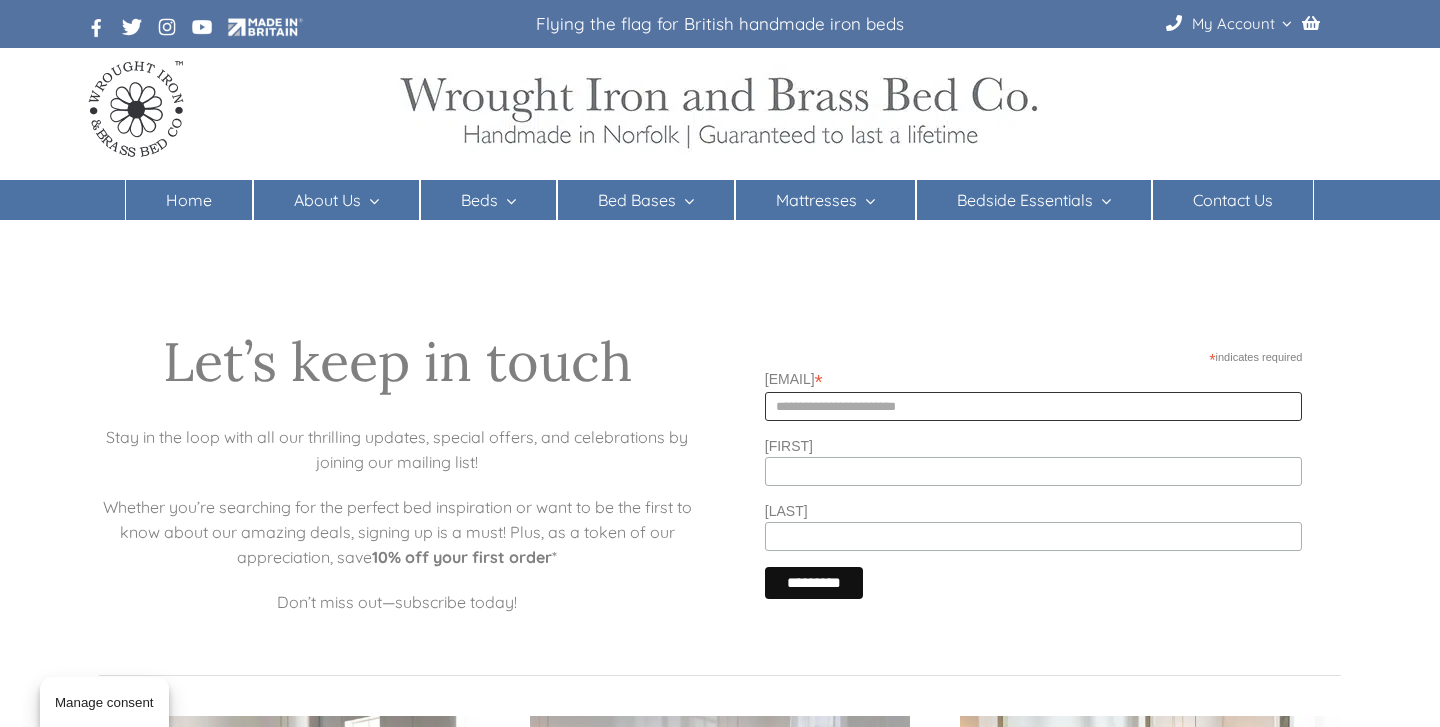type on "**********" 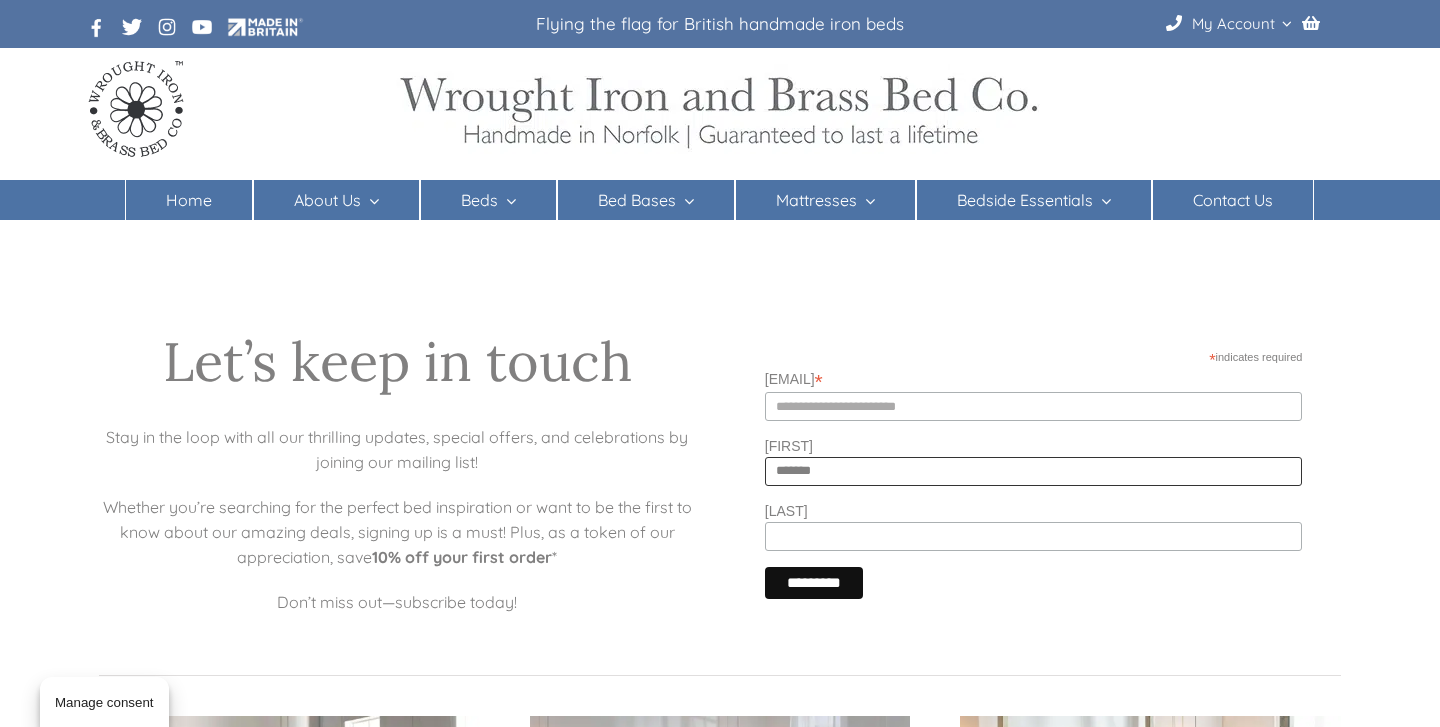 type on "******" 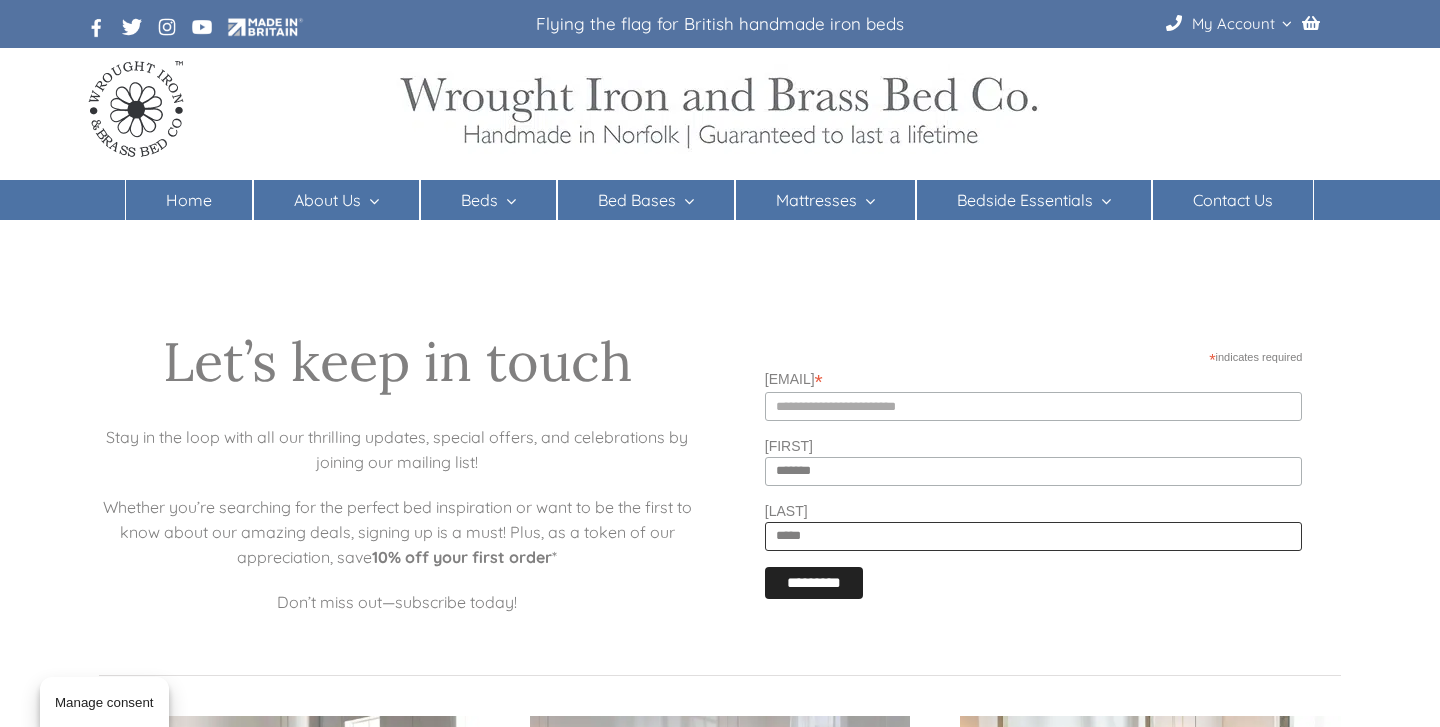 type on "*****" 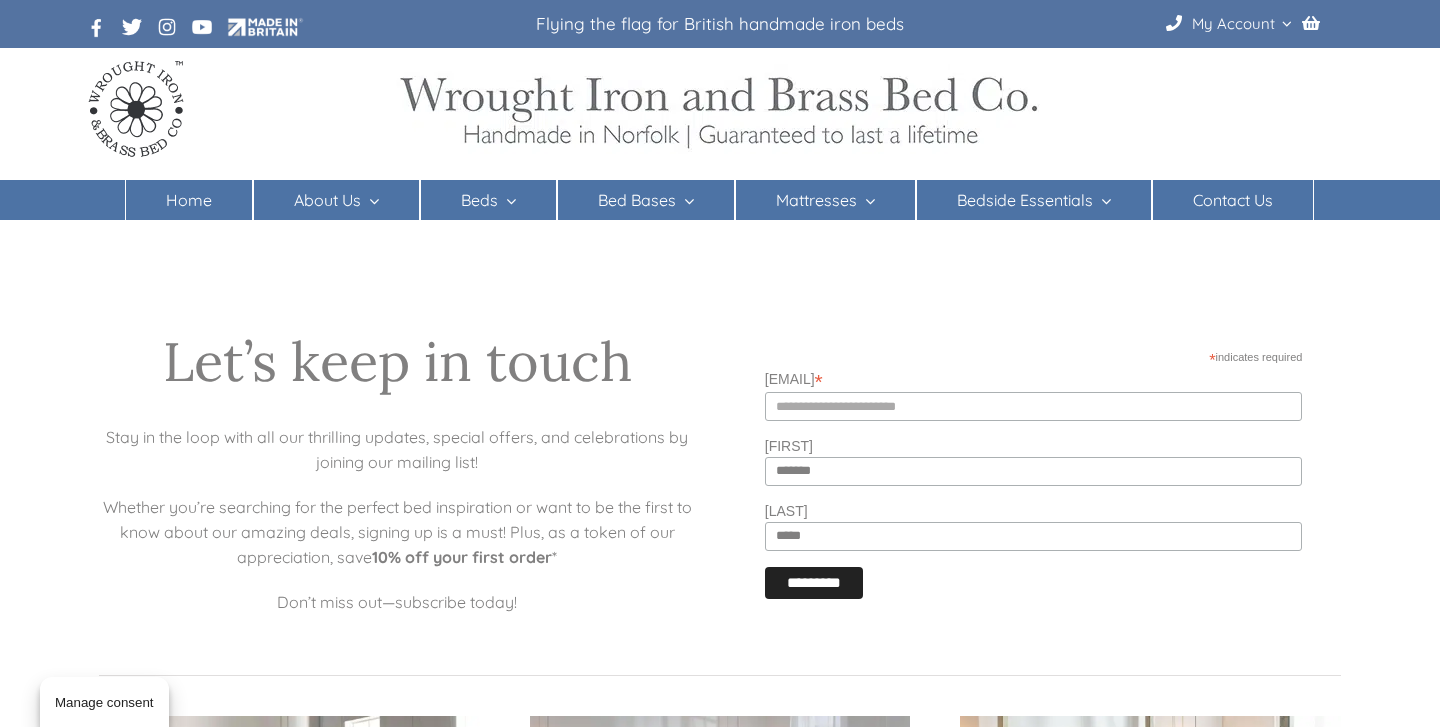 click on "*********" at bounding box center [814, 583] 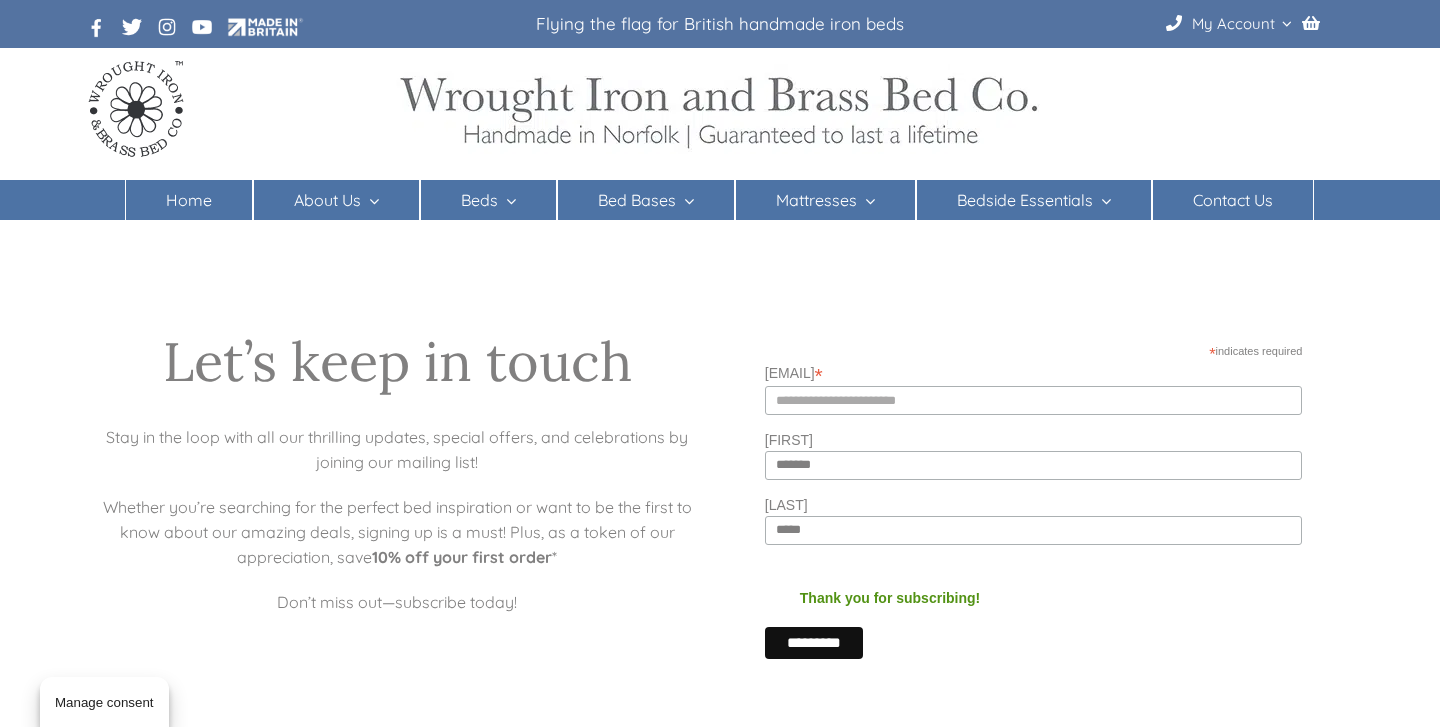 scroll, scrollTop: 0, scrollLeft: 0, axis: both 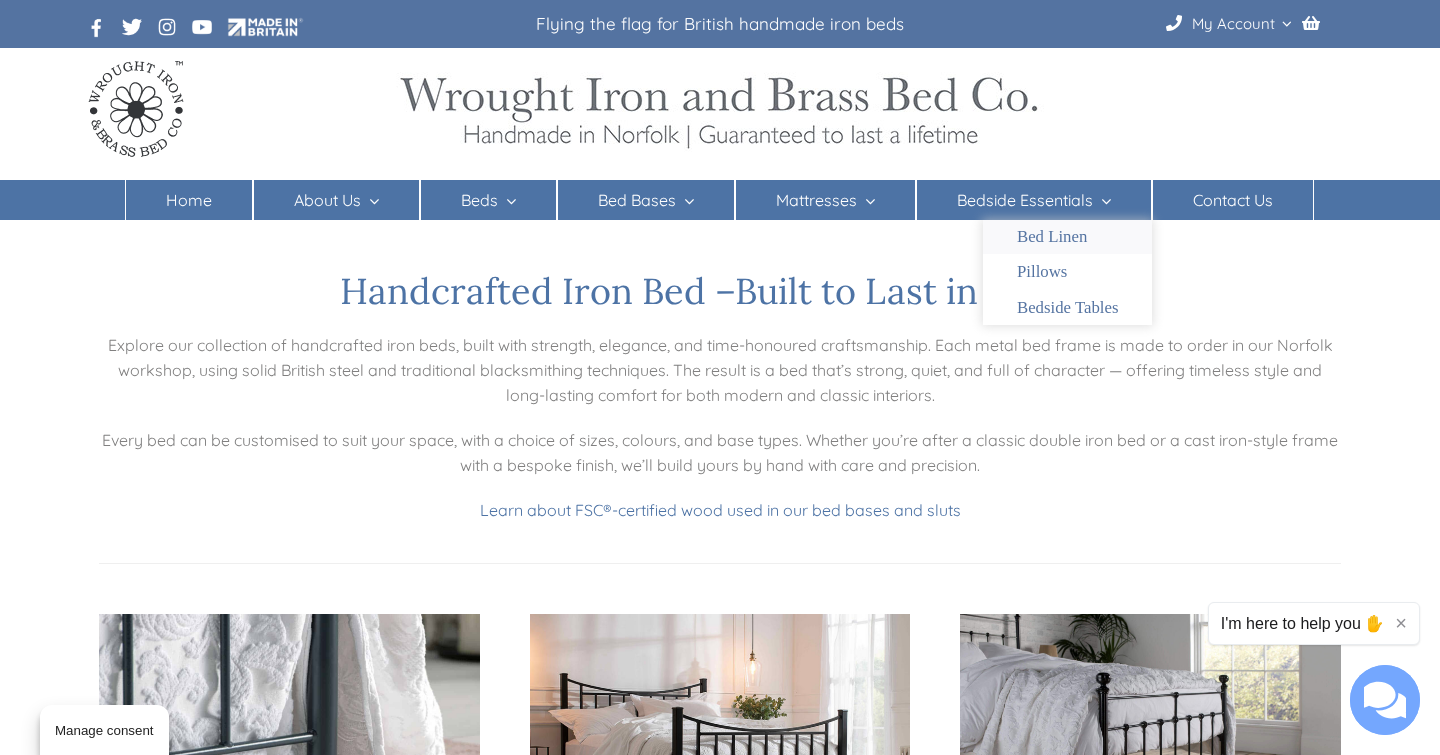 click on "Bed Linen" at bounding box center (1052, 237) 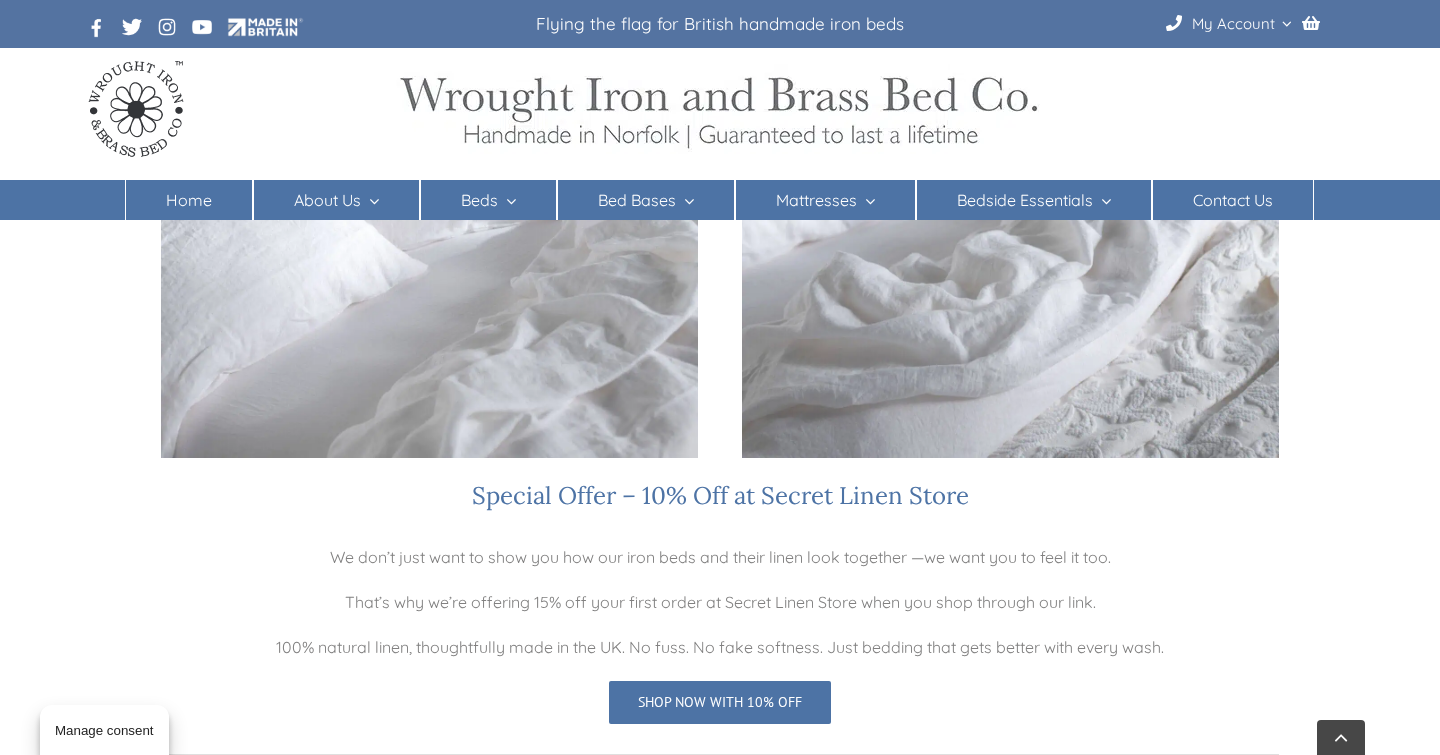 scroll, scrollTop: 1116, scrollLeft: 0, axis: vertical 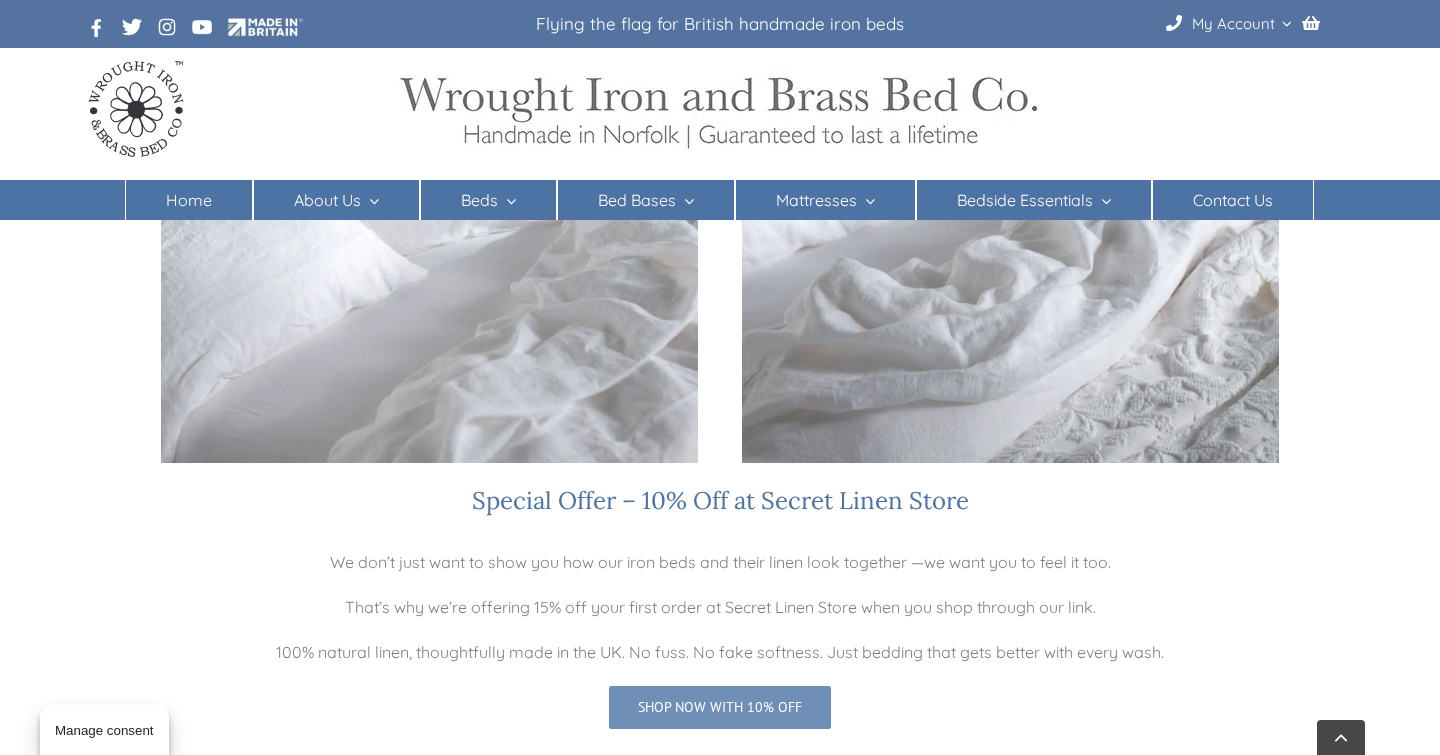 click on "Shop now with 10% off" at bounding box center [720, 707] 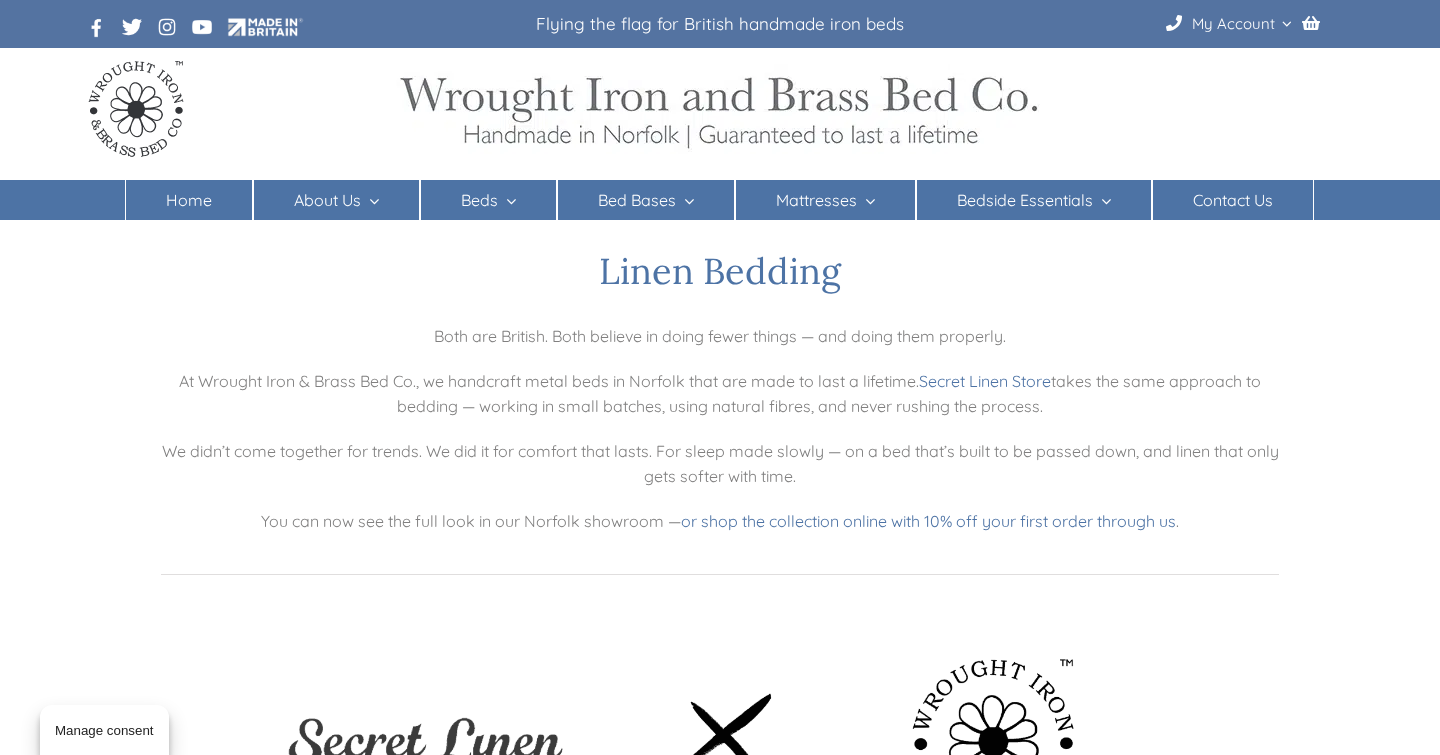 scroll, scrollTop: 1116, scrollLeft: 0, axis: vertical 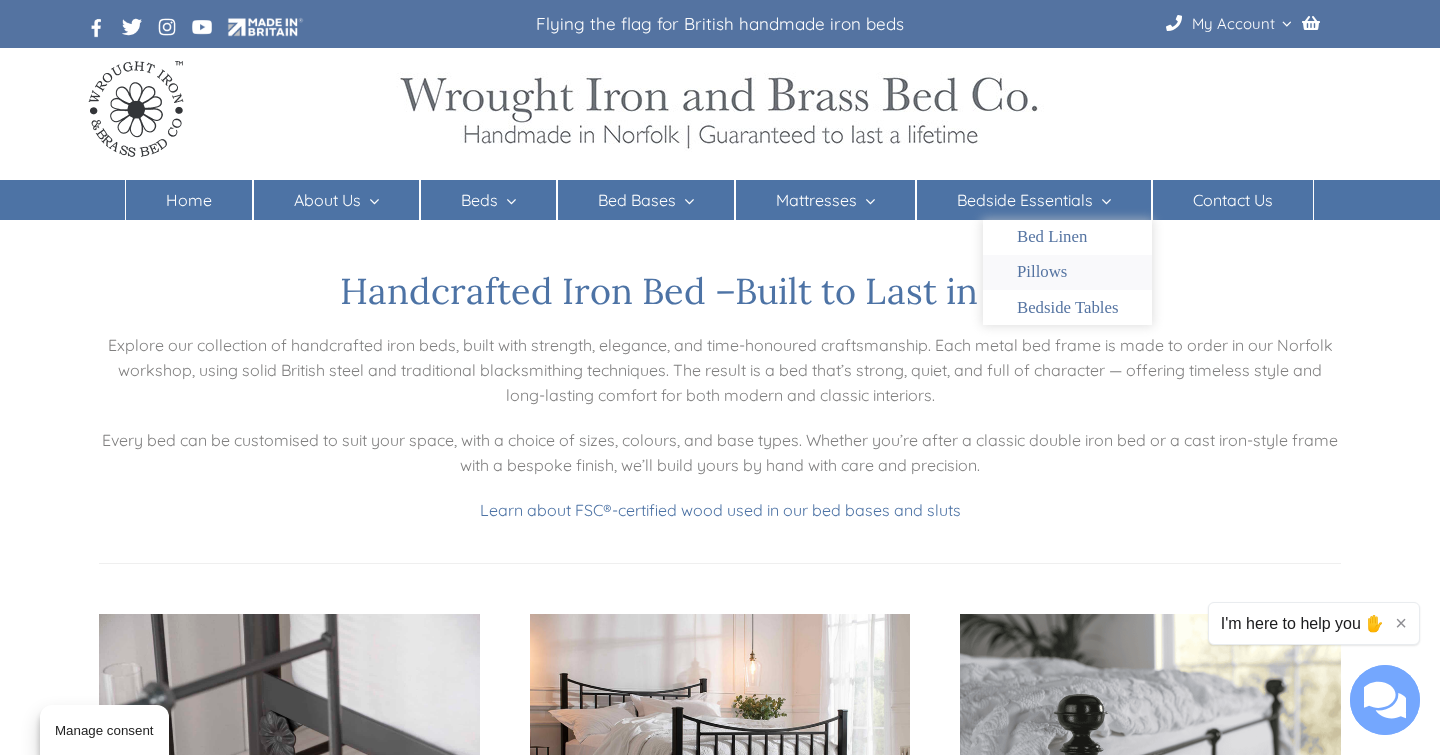 click on "Pillows" at bounding box center (1042, 272) 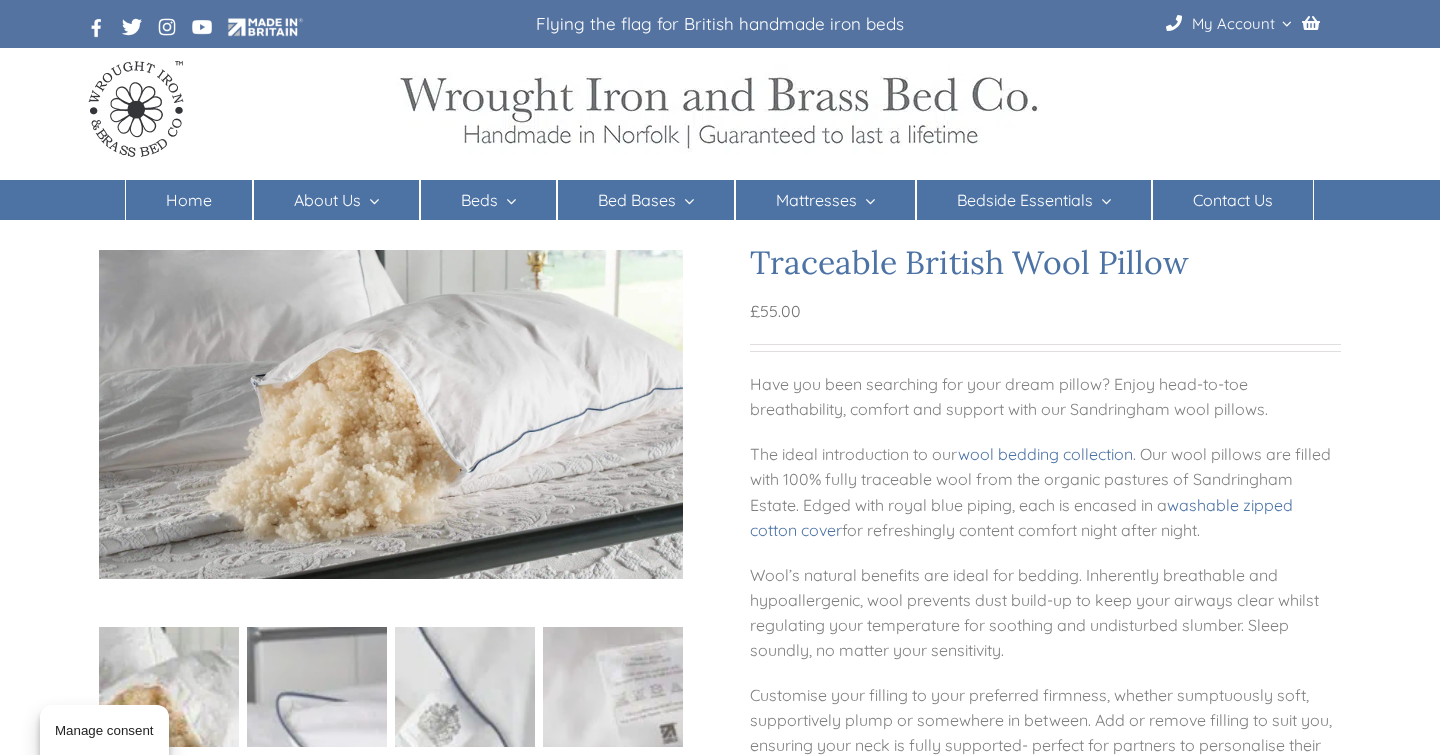 scroll, scrollTop: 0, scrollLeft: 0, axis: both 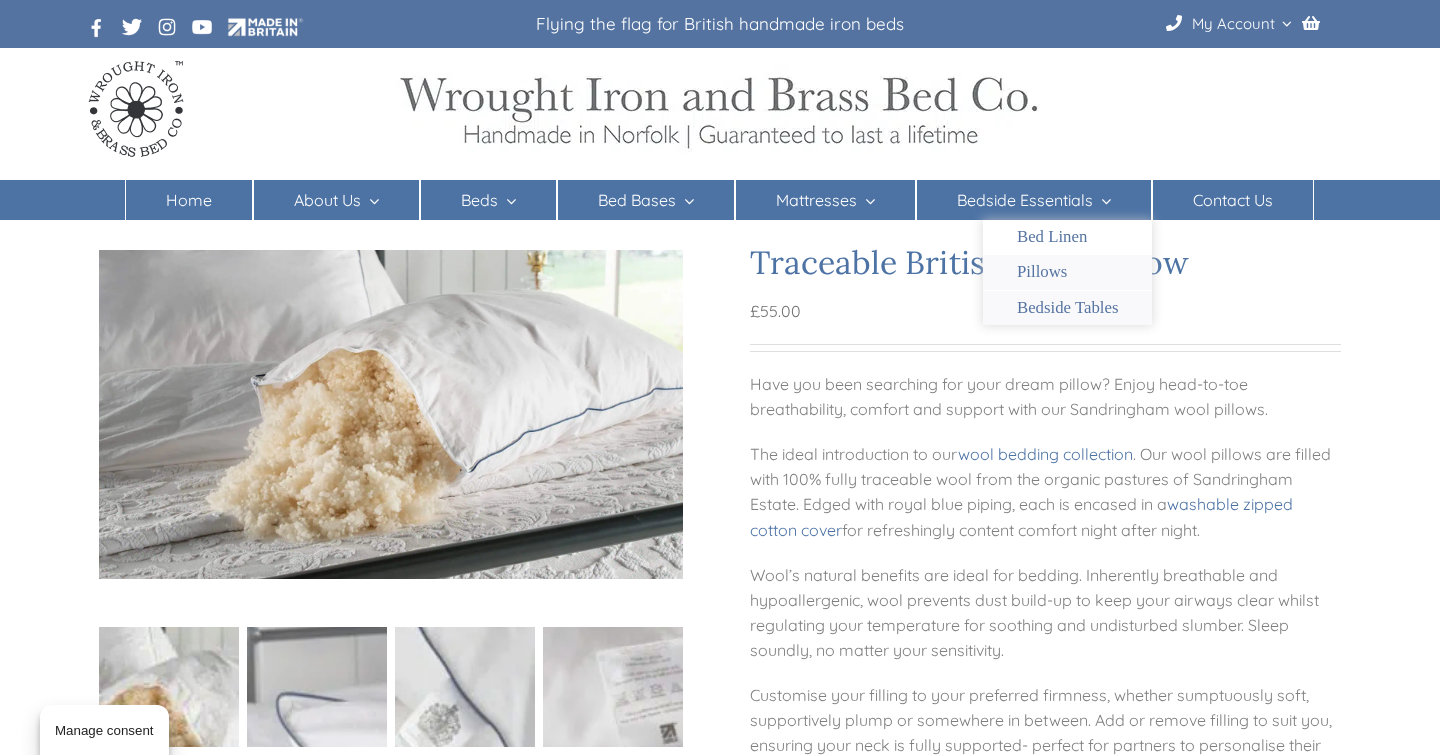 click on "Bedside Tables" at bounding box center [1068, 308] 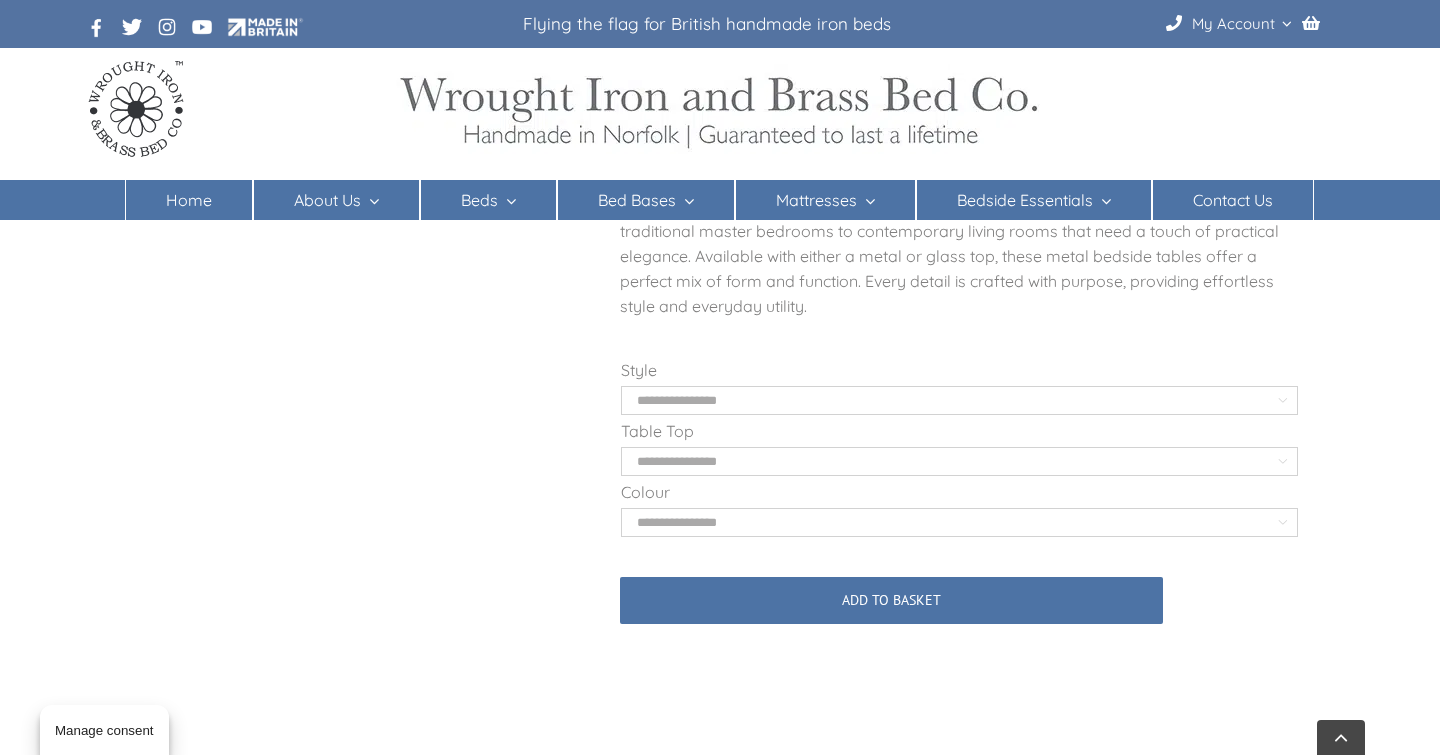 scroll, scrollTop: 744, scrollLeft: 0, axis: vertical 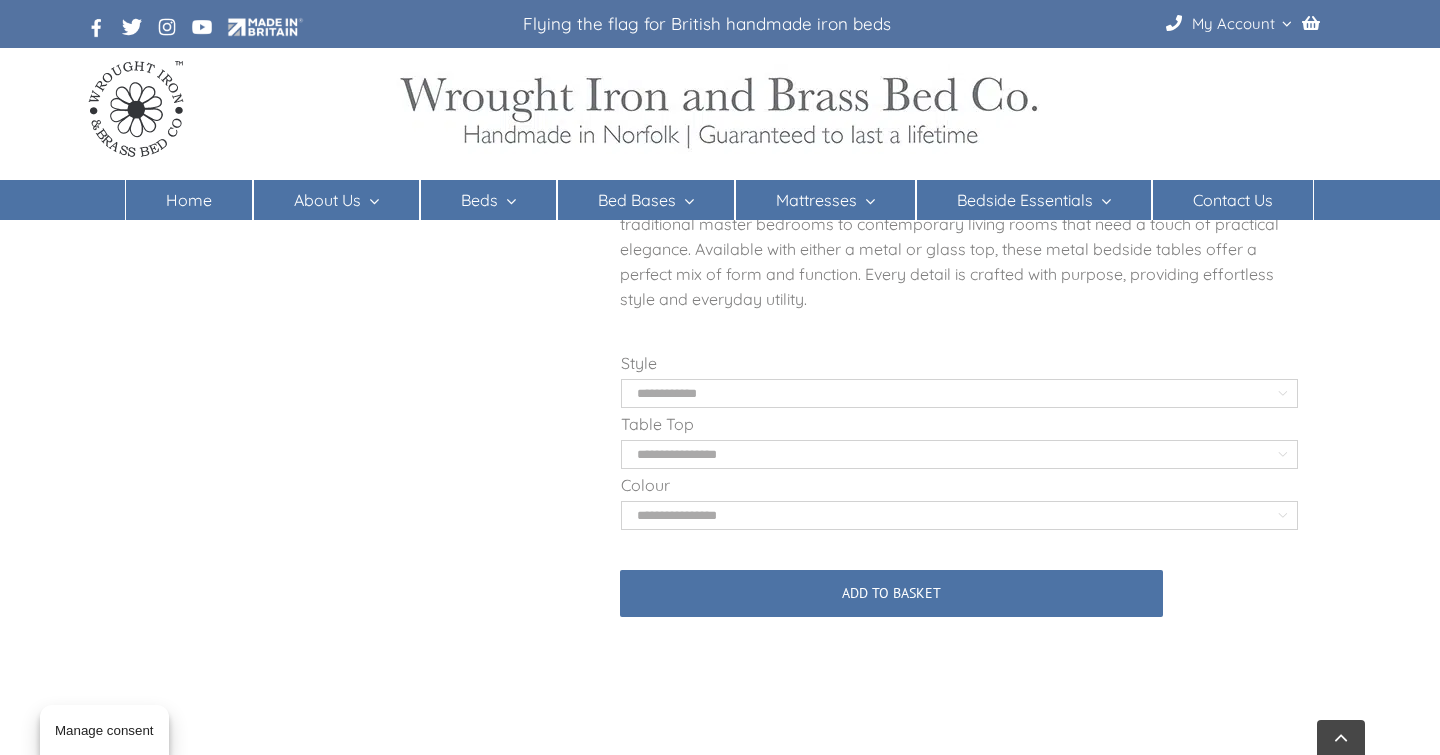 select on "**********" 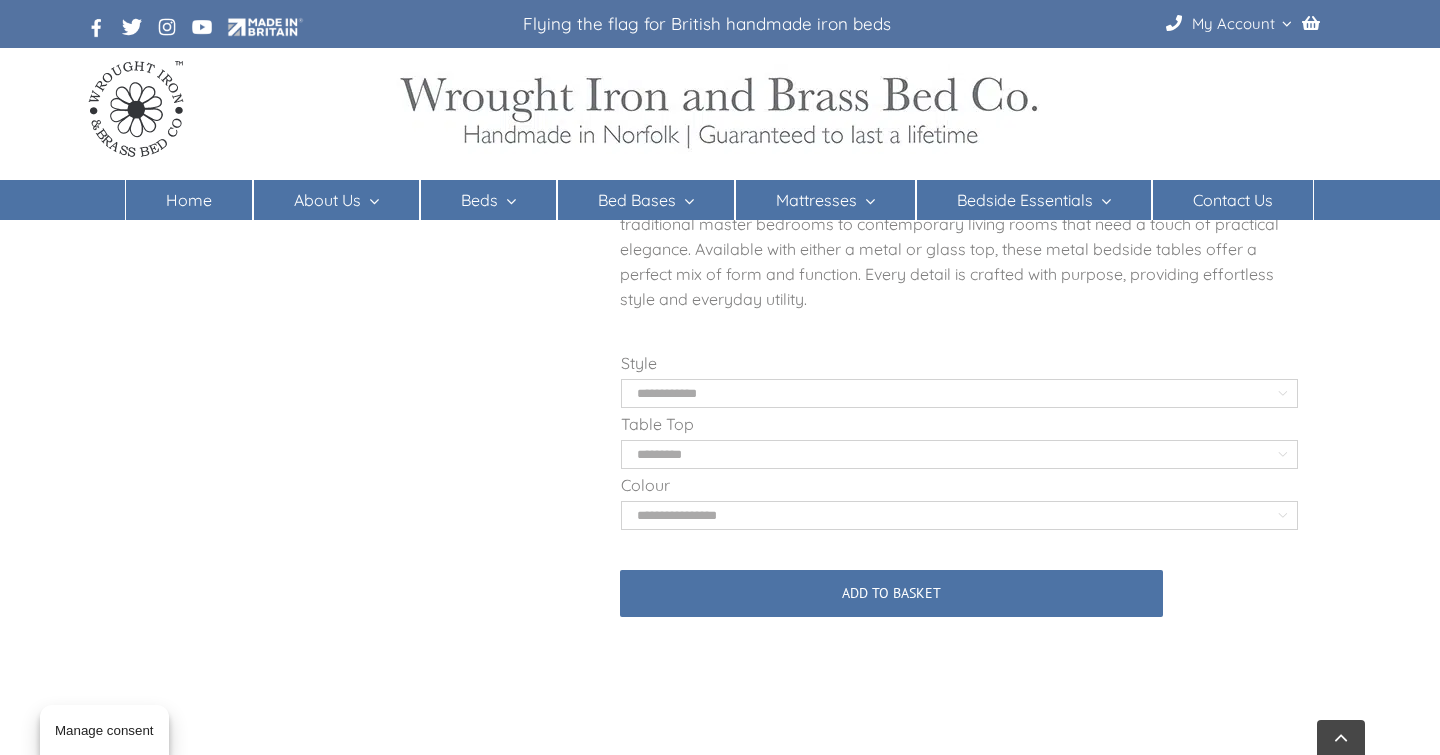 select on "**********" 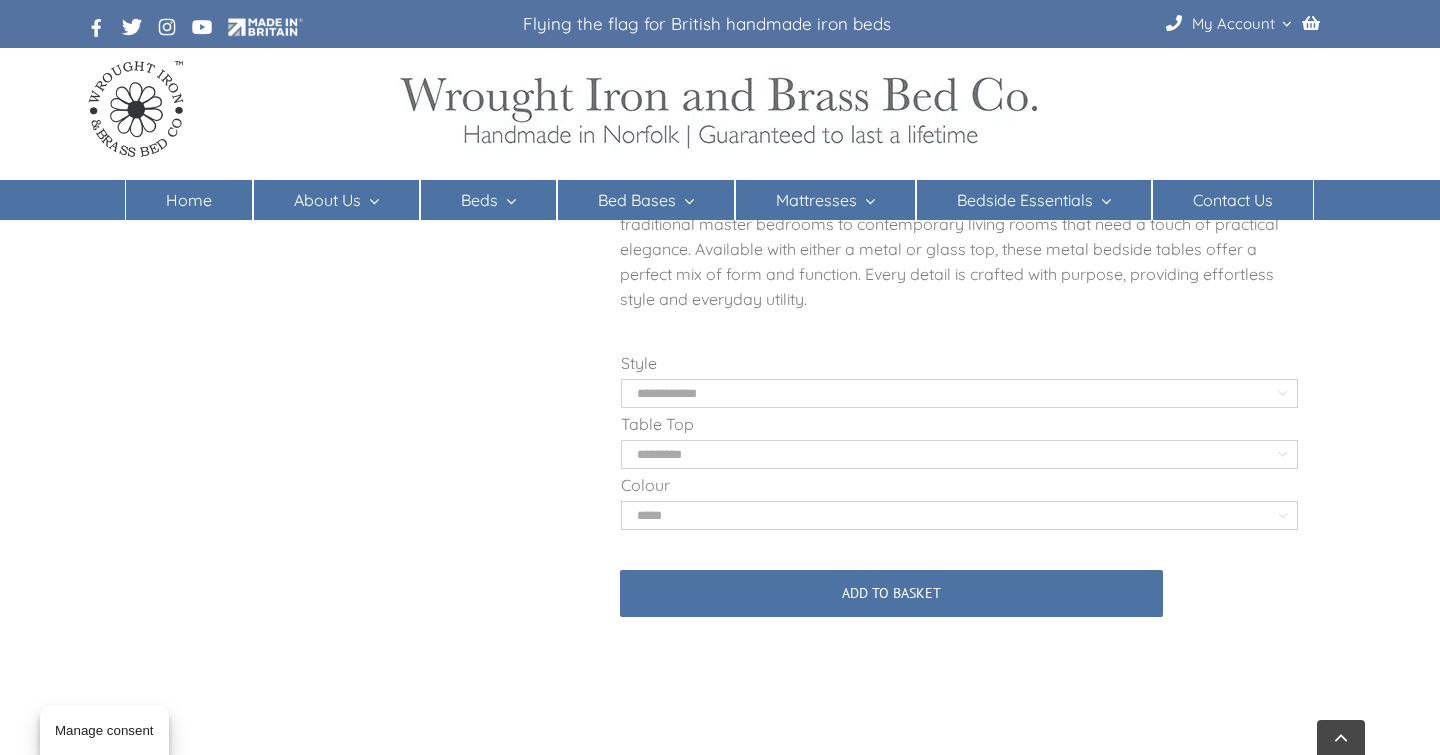 select on "**********" 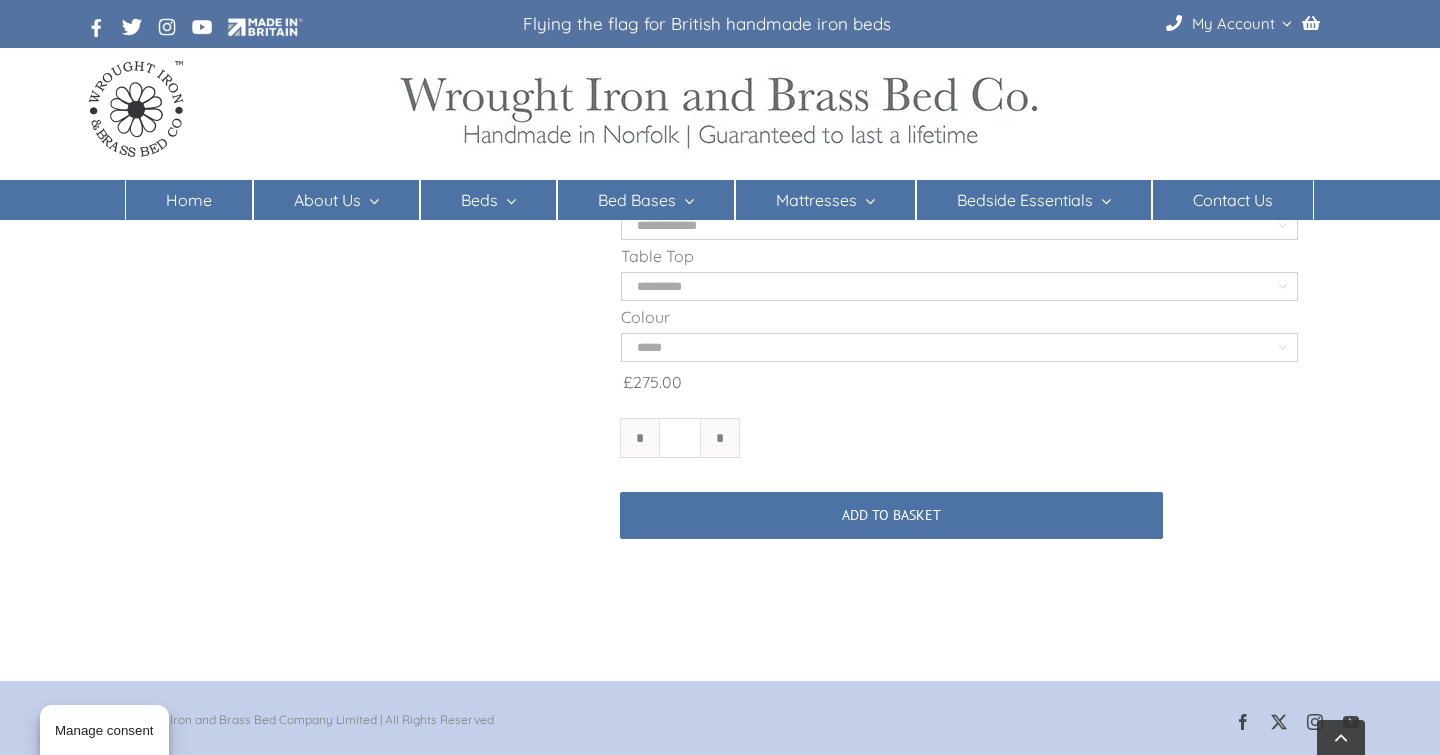 scroll, scrollTop: 911, scrollLeft: 0, axis: vertical 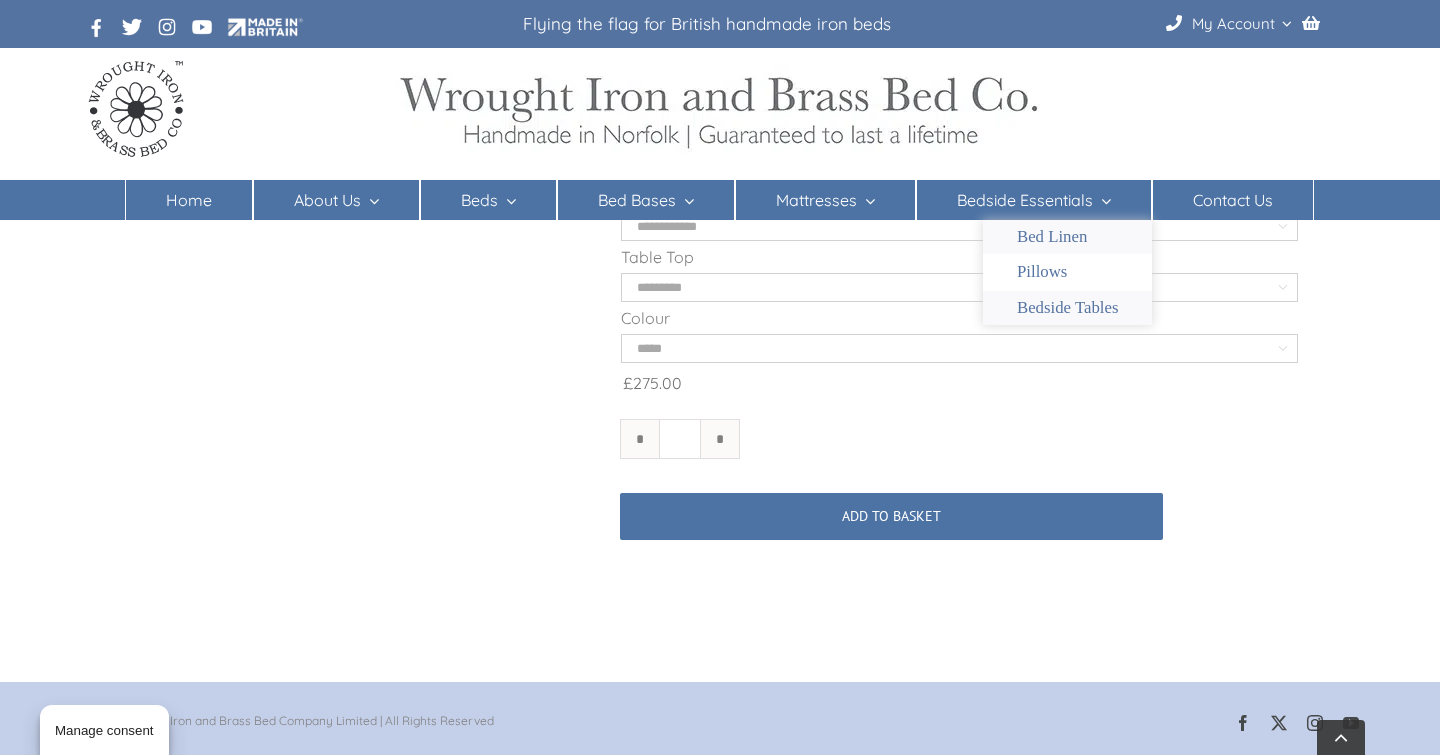 click on "Bed Linen" at bounding box center (1052, 237) 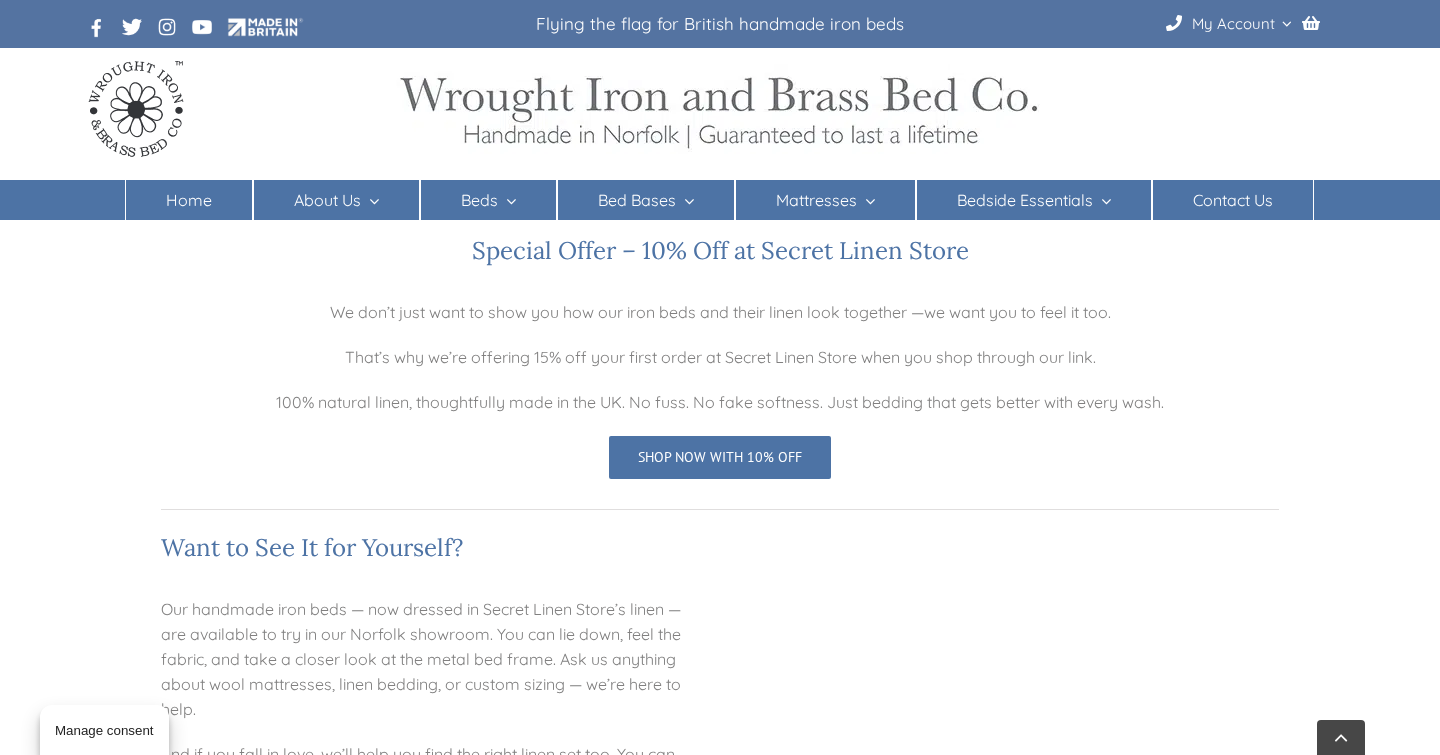 scroll, scrollTop: 1356, scrollLeft: 0, axis: vertical 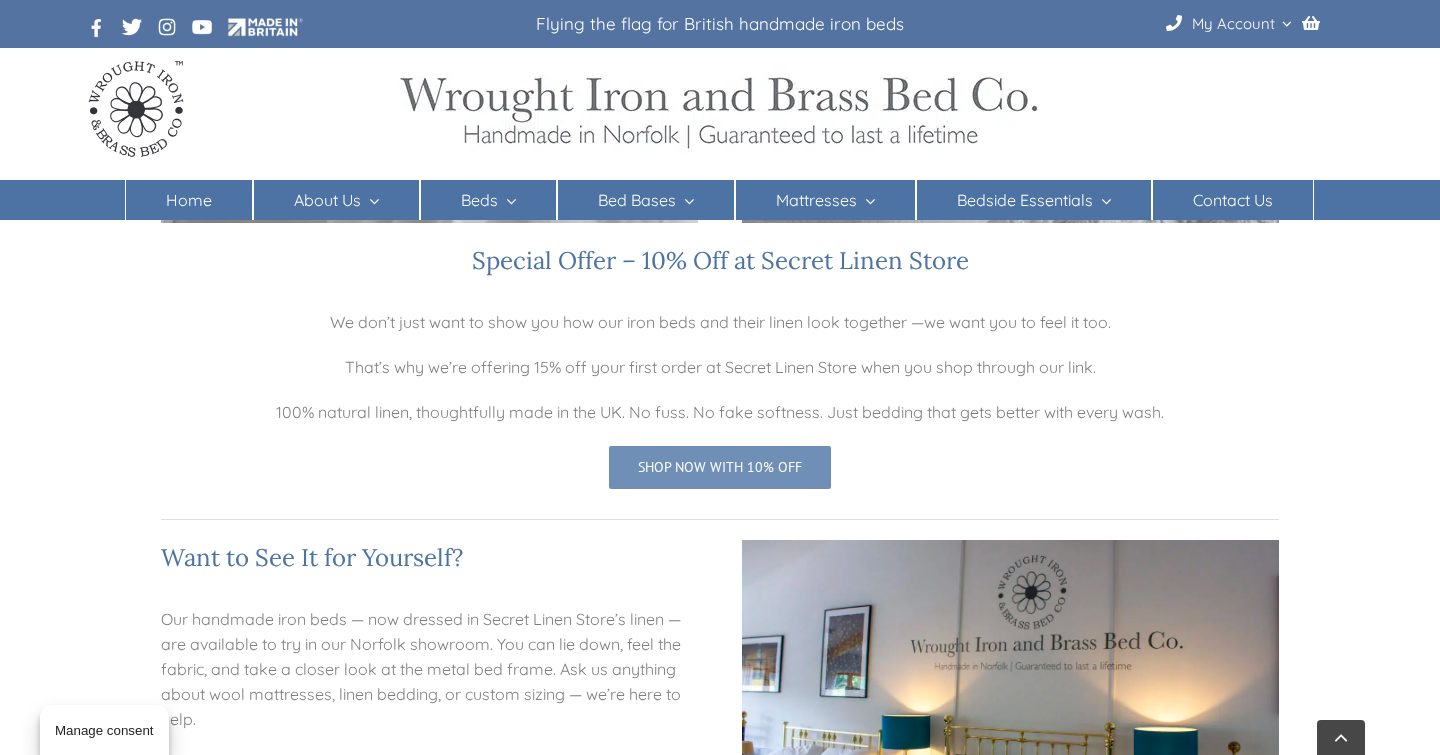 click on "Shop now with 10% off" at bounding box center [720, 467] 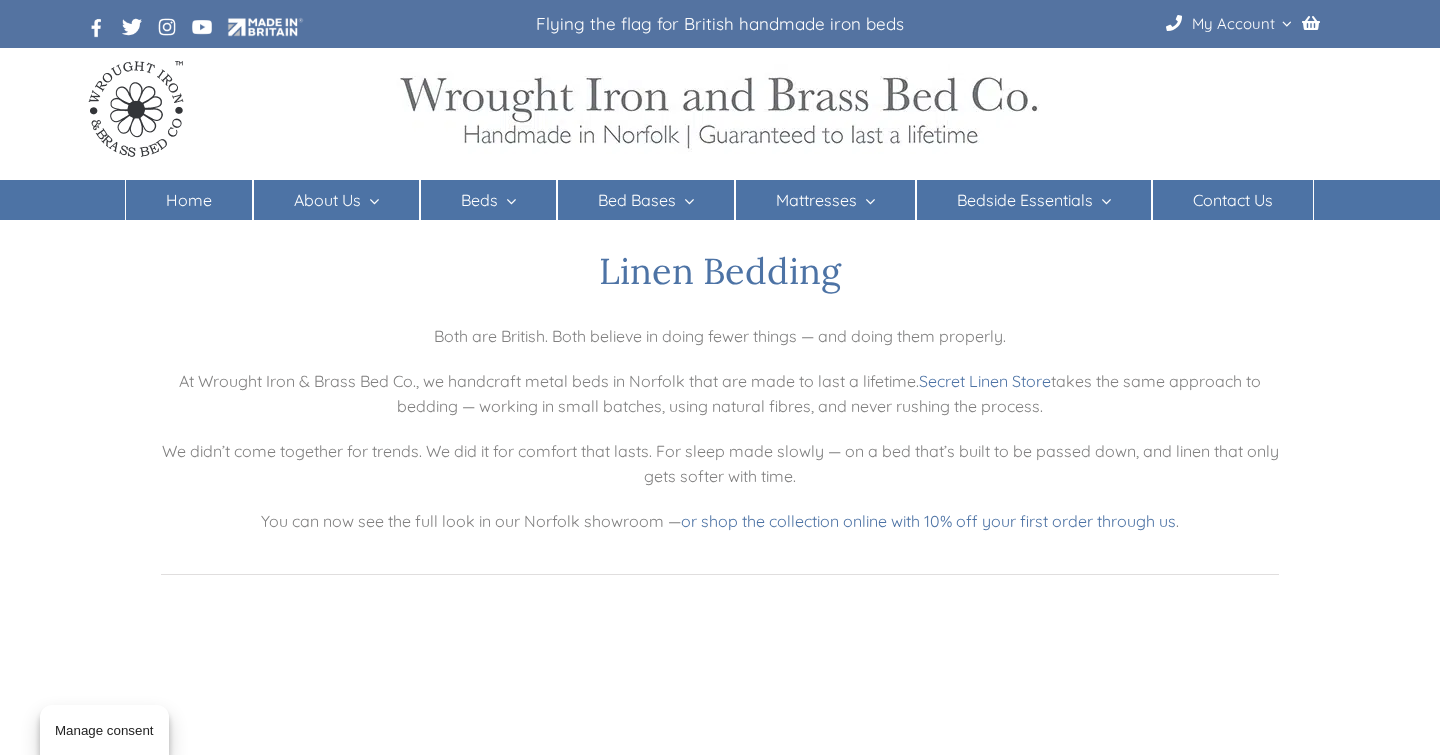 scroll, scrollTop: 1356, scrollLeft: 0, axis: vertical 